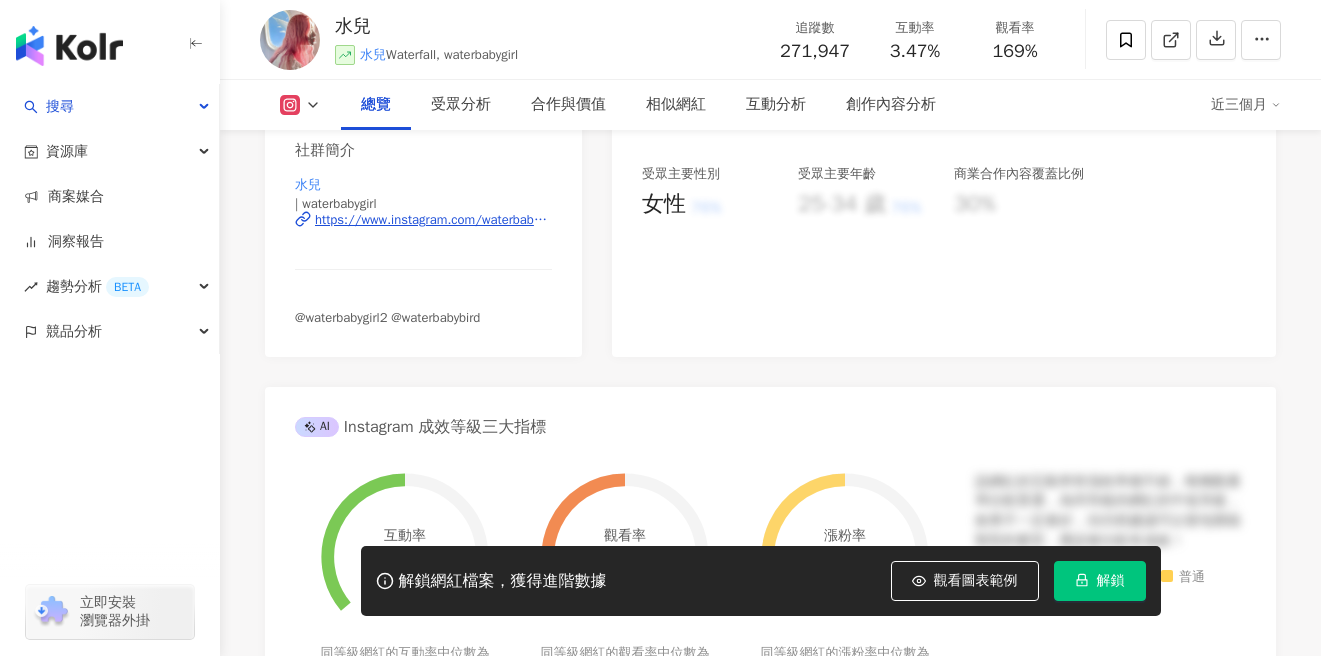 scroll, scrollTop: 114, scrollLeft: 0, axis: vertical 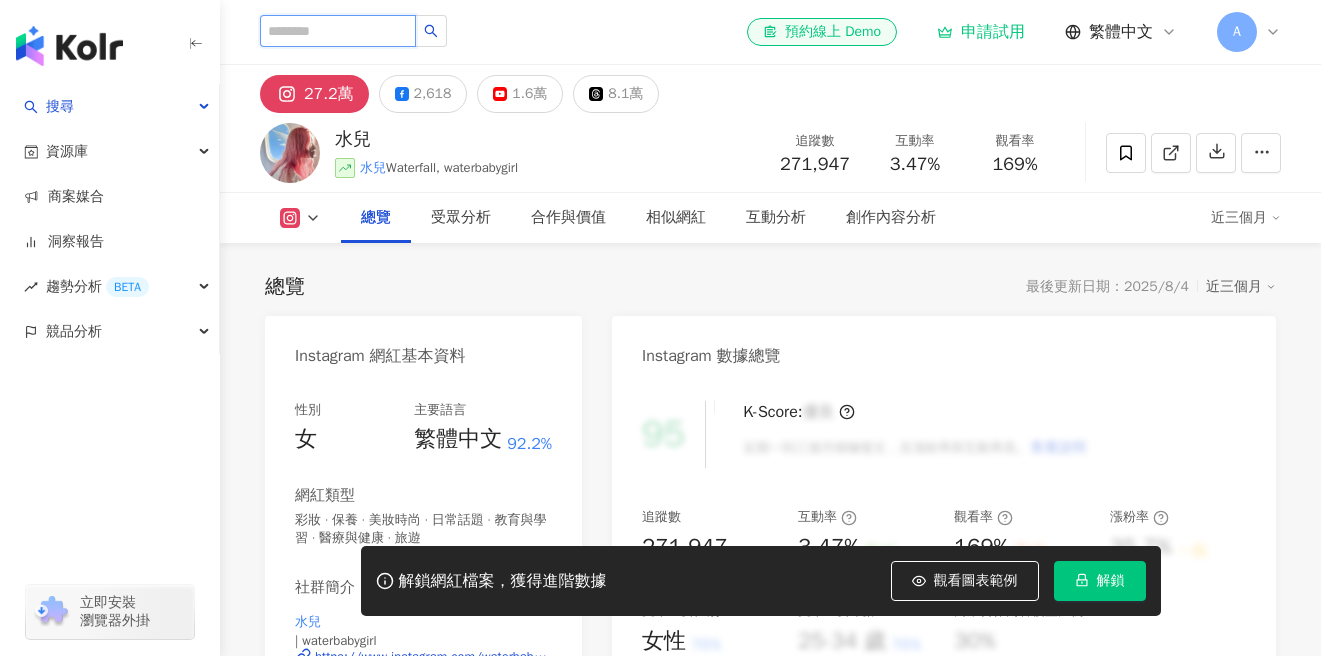 click at bounding box center [338, 31] 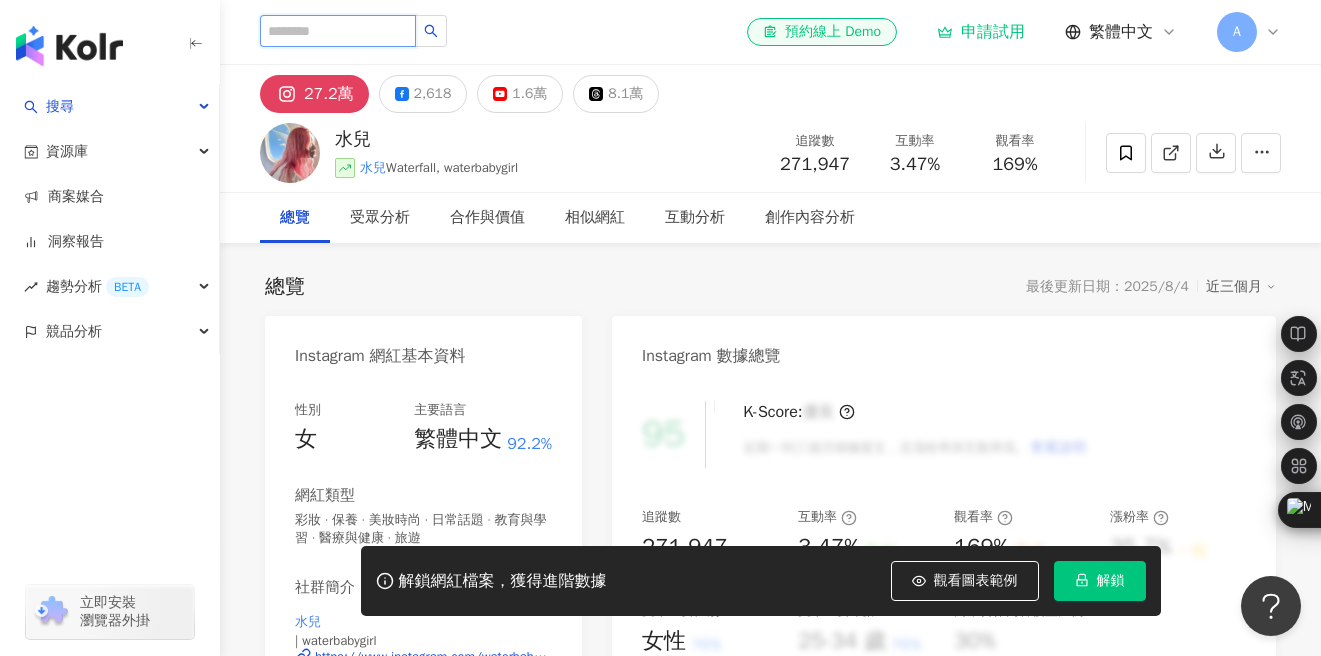 scroll, scrollTop: 0, scrollLeft: 0, axis: both 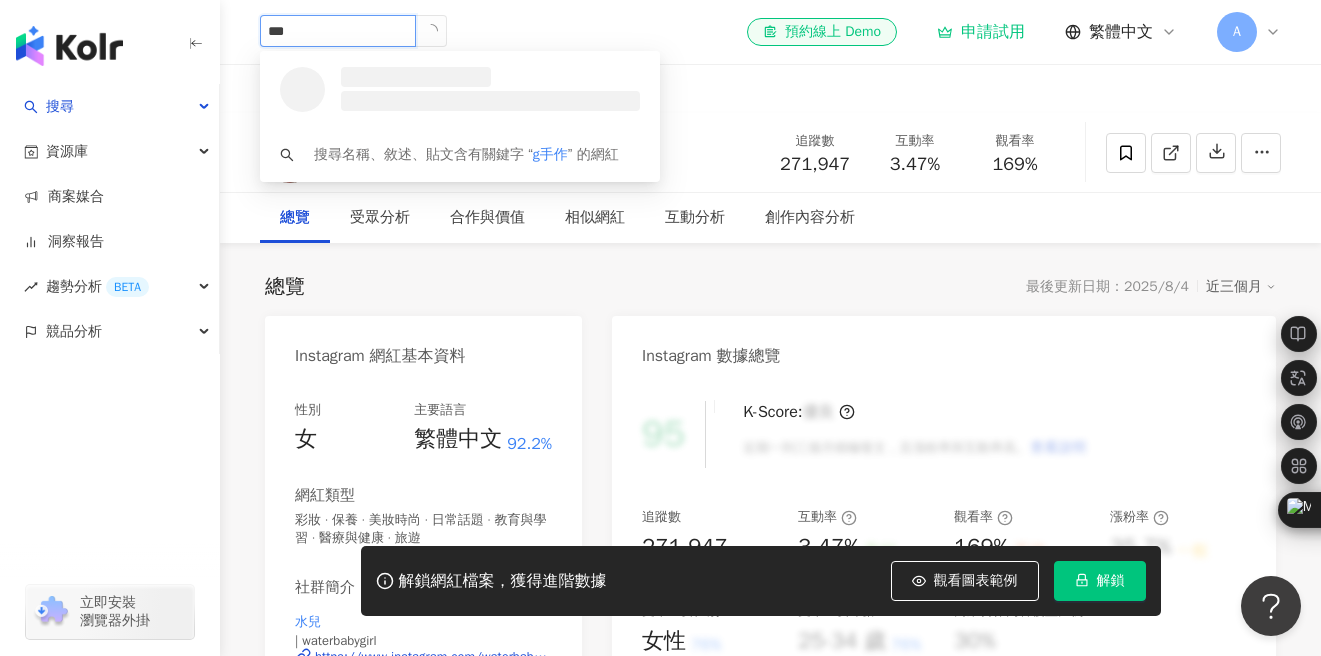 type on "**" 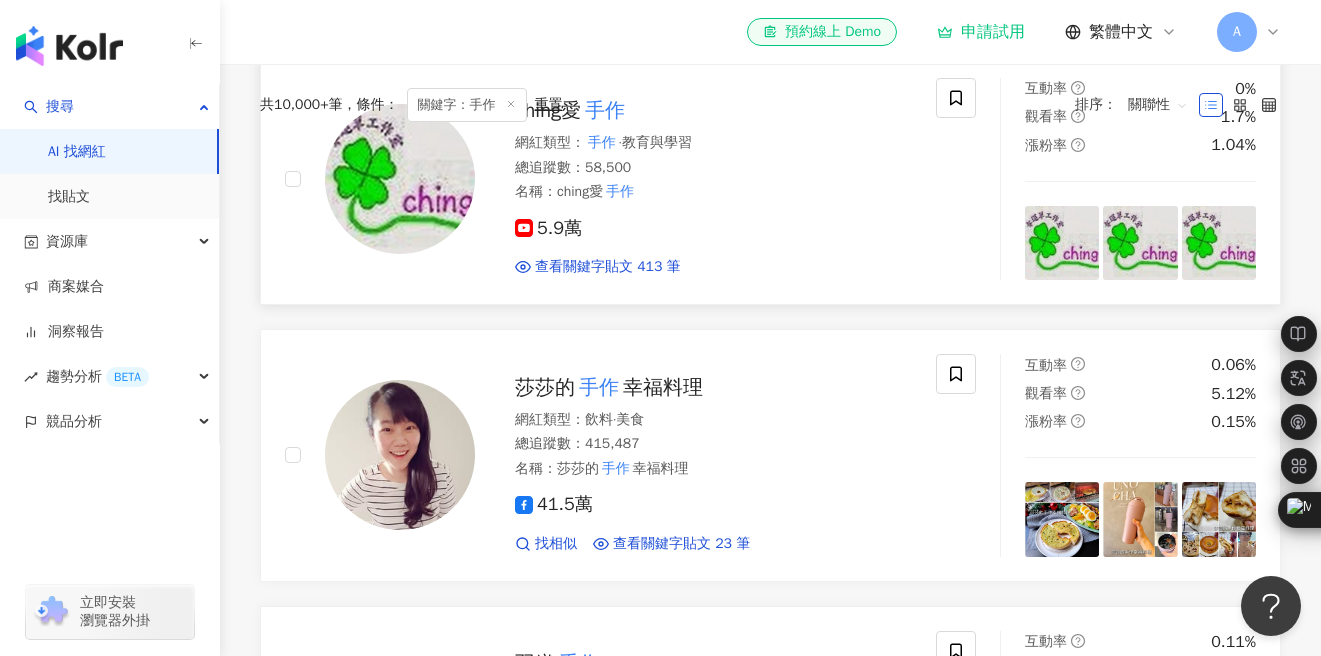 scroll, scrollTop: 0, scrollLeft: 0, axis: both 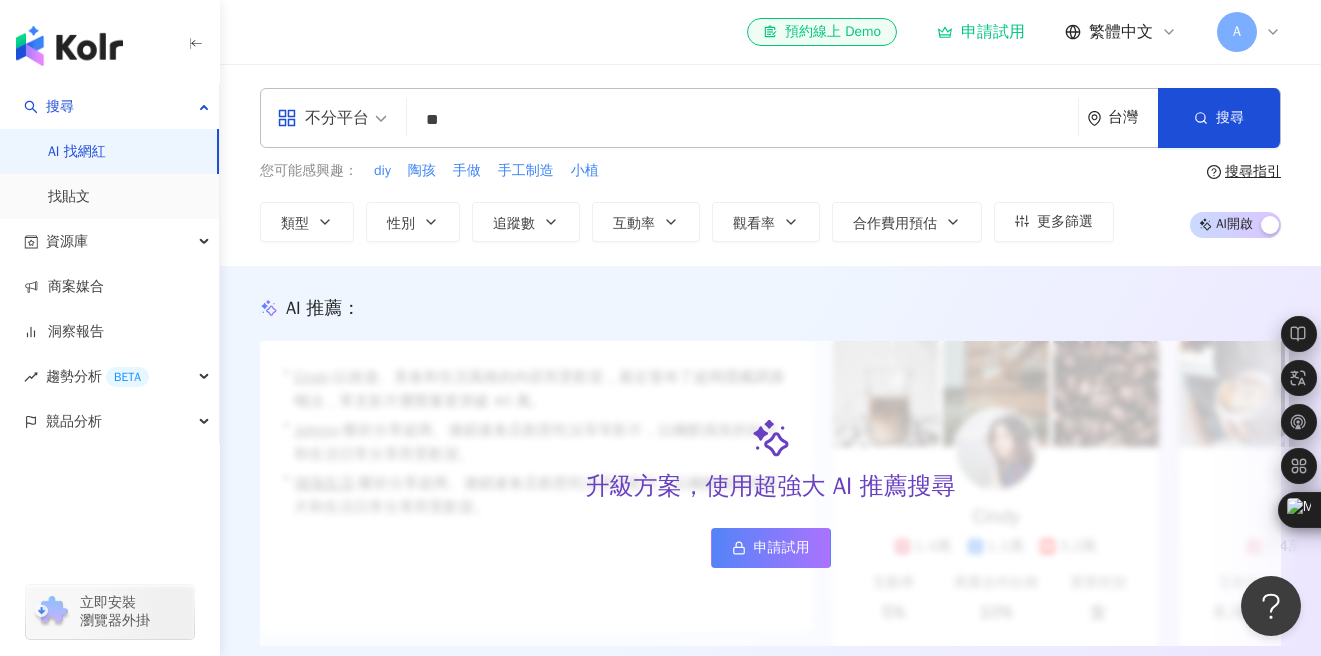 click on "**" at bounding box center [742, 120] 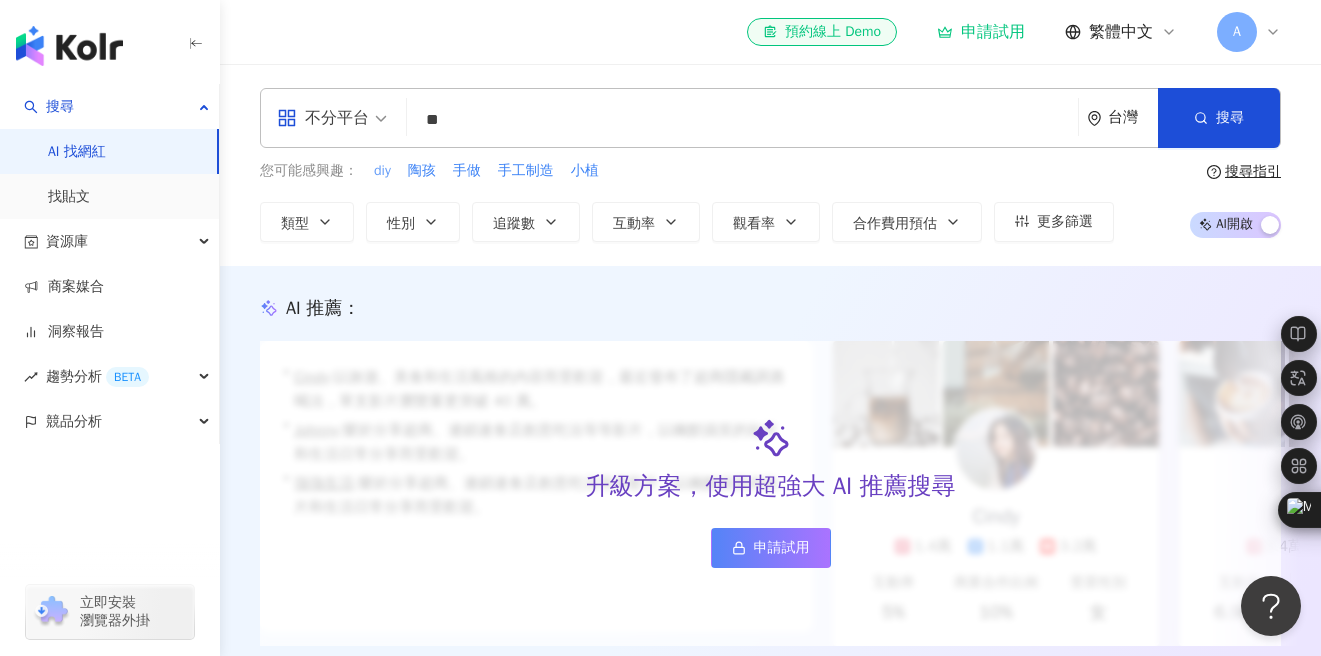 click on "diy" at bounding box center (382, 171) 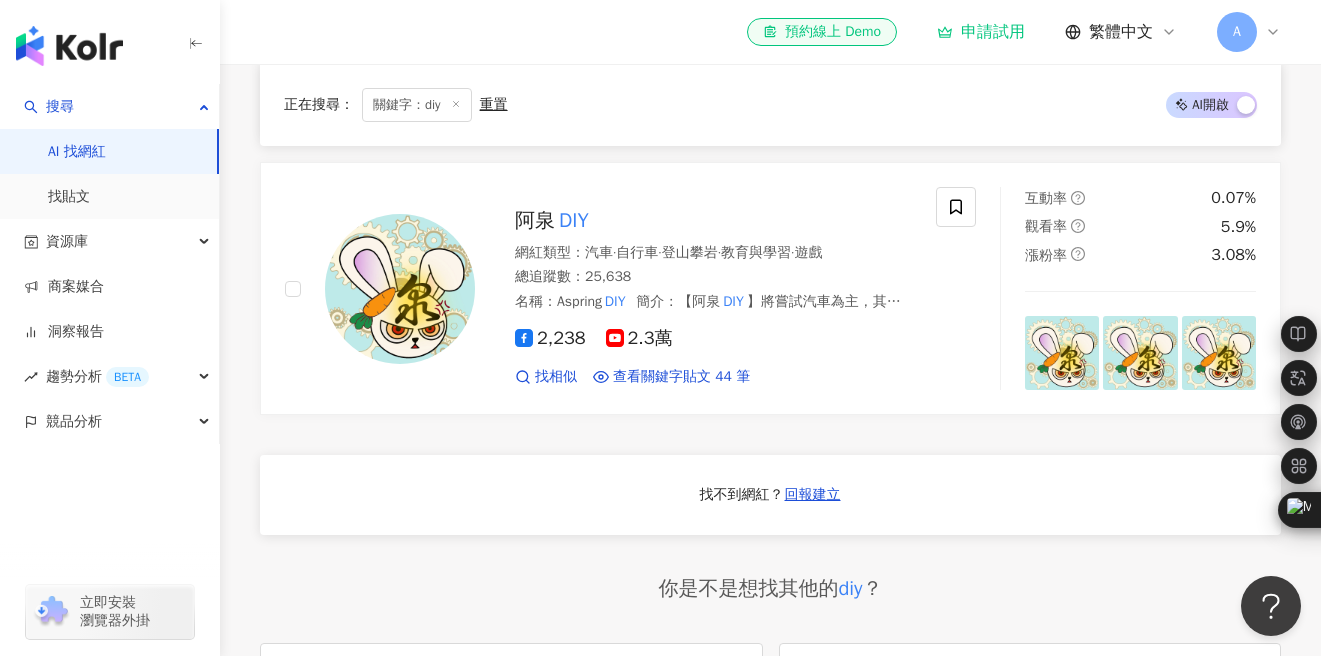 scroll, scrollTop: 1475, scrollLeft: 0, axis: vertical 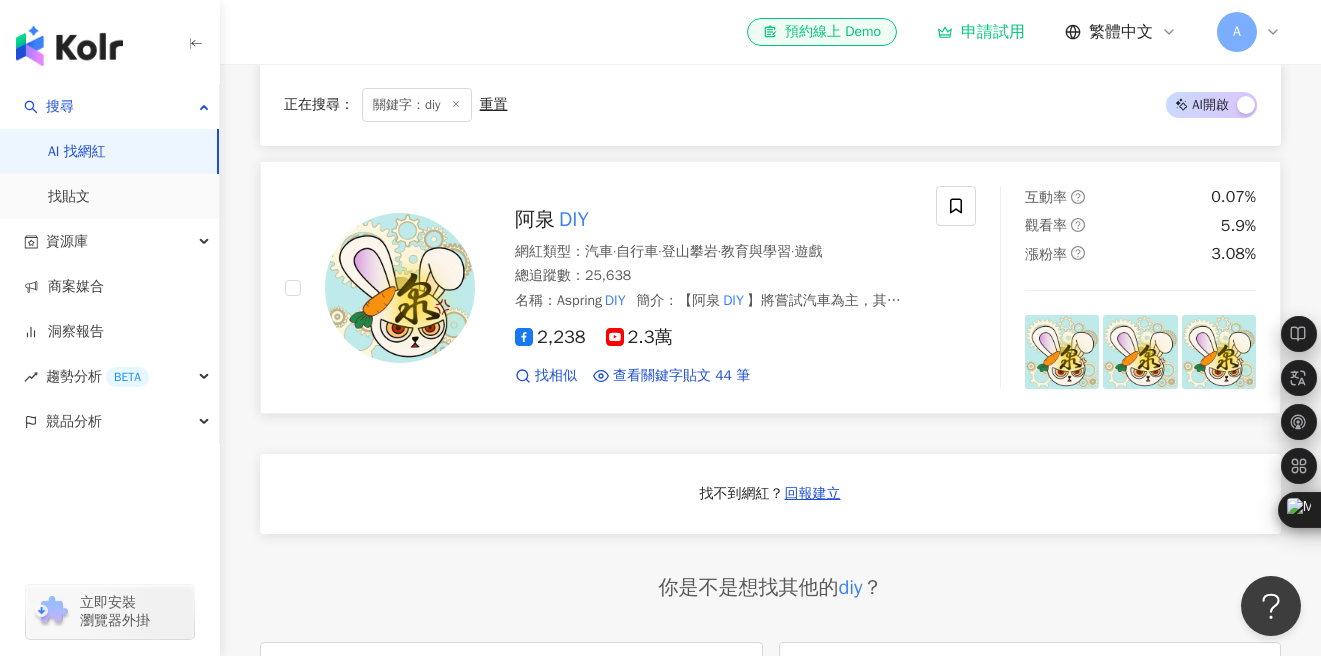 click on "DIY" at bounding box center [574, 219] 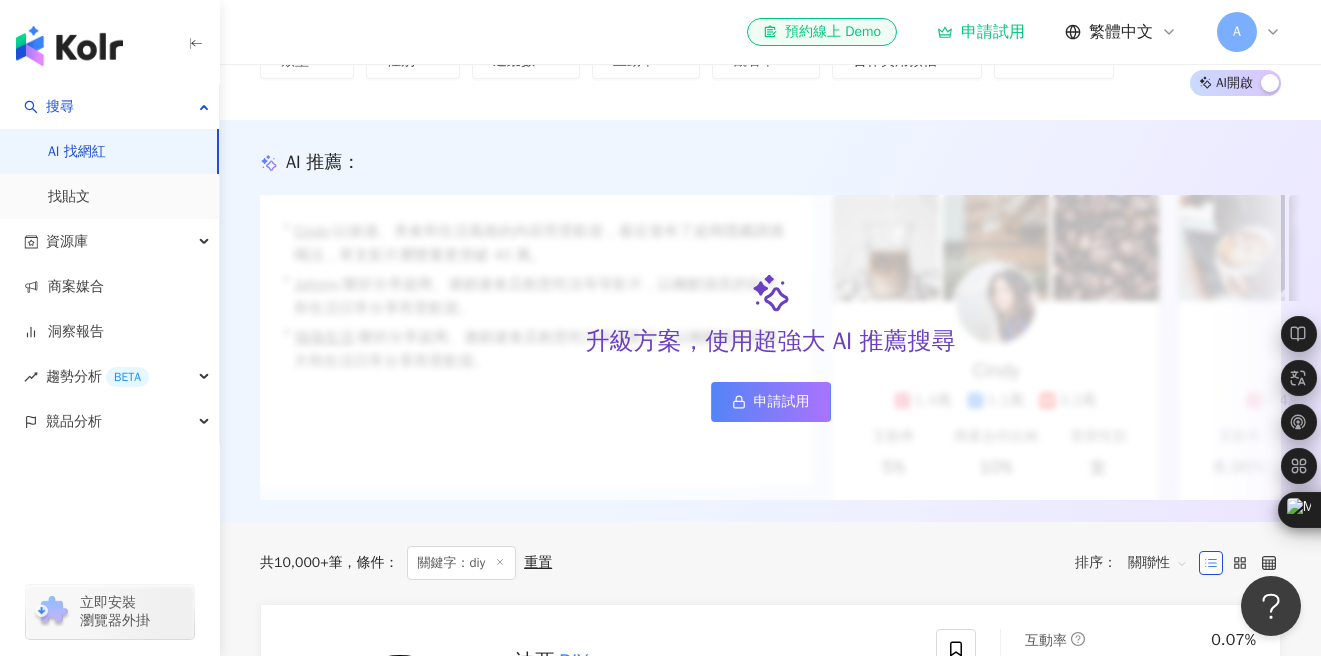 scroll, scrollTop: 0, scrollLeft: 0, axis: both 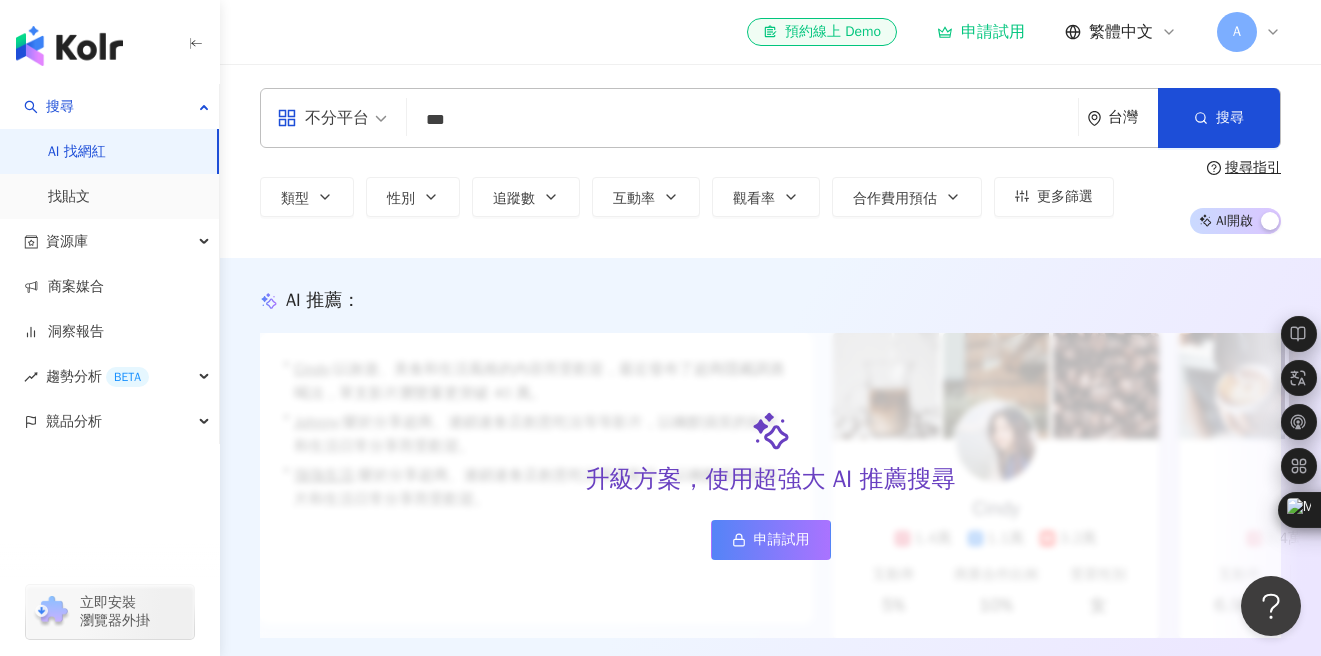 click on "***" at bounding box center (742, 120) 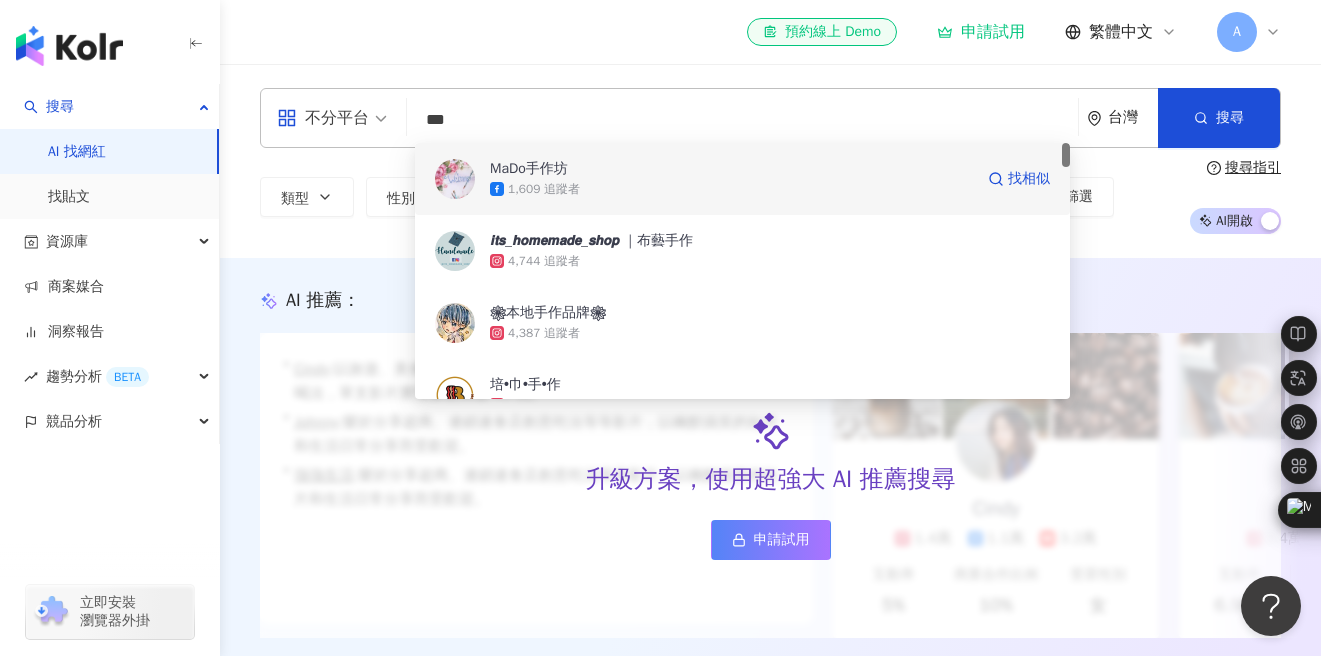 click on "1,609   追蹤者" at bounding box center (731, 189) 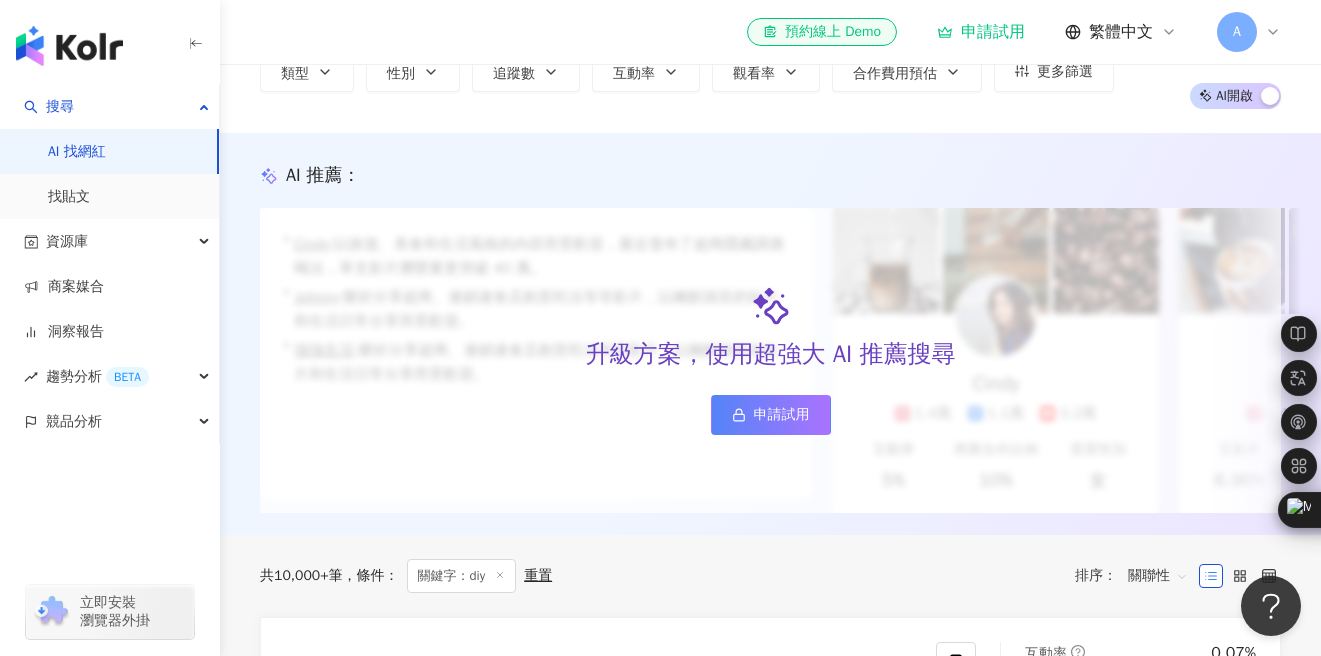 scroll, scrollTop: 0, scrollLeft: 0, axis: both 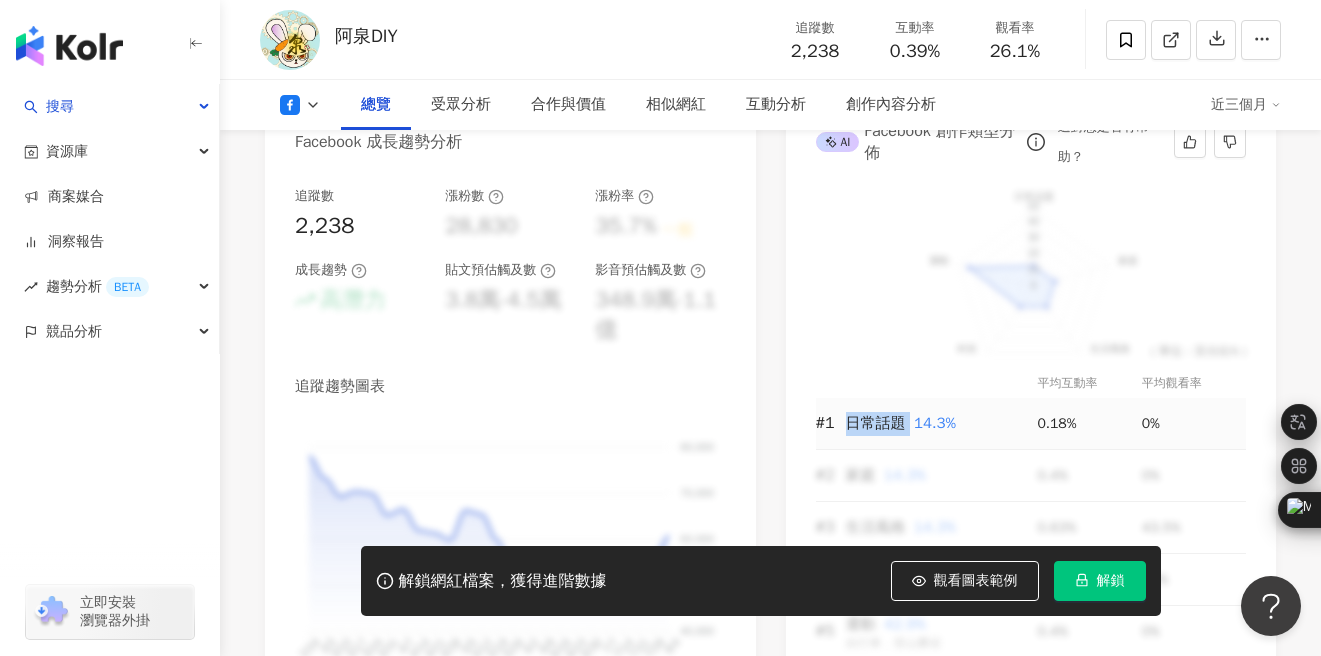 drag, startPoint x: 849, startPoint y: 419, endPoint x: 908, endPoint y: 422, distance: 59.07622 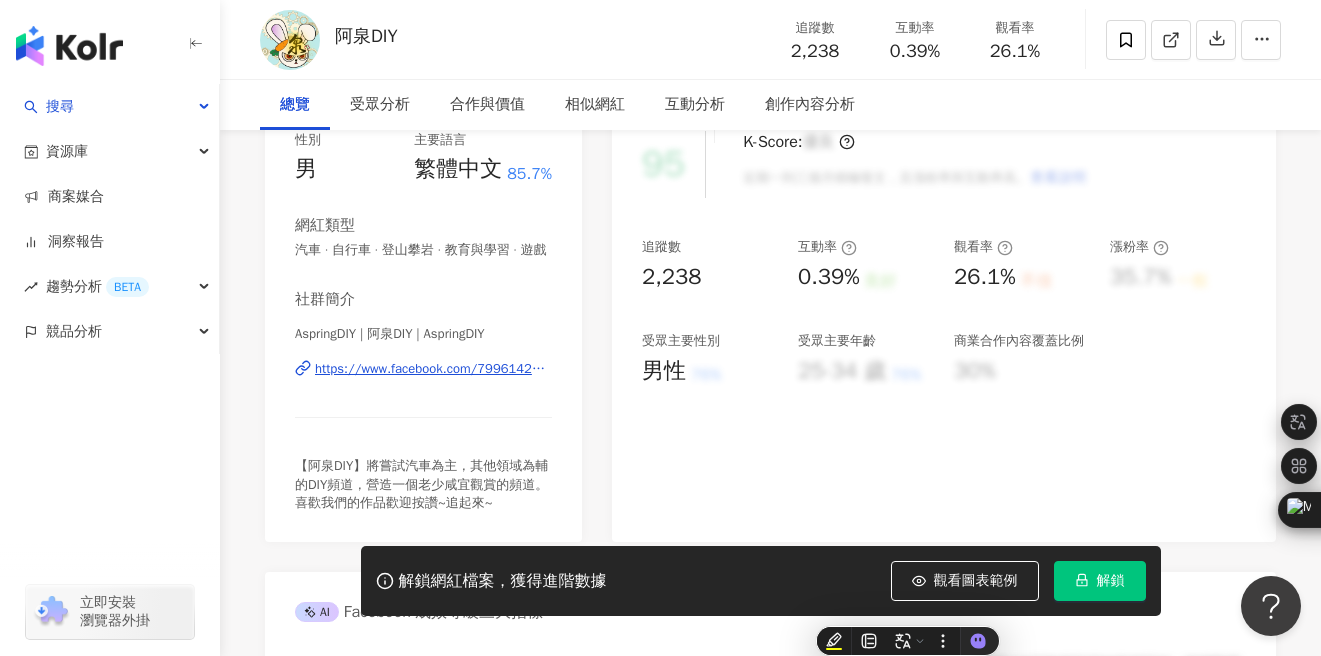 scroll, scrollTop: 0, scrollLeft: 0, axis: both 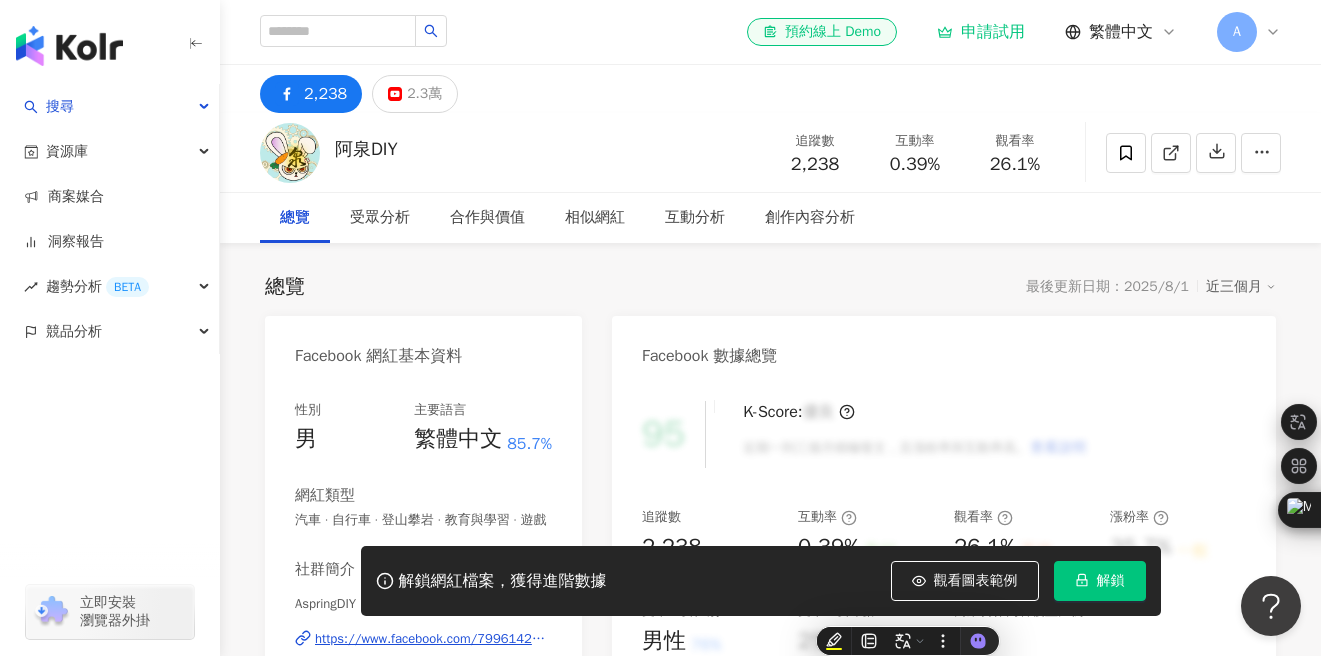 click on "el-icon-cs 預約線上 Demo 申請試用 繁體中文 A" at bounding box center [770, 32] 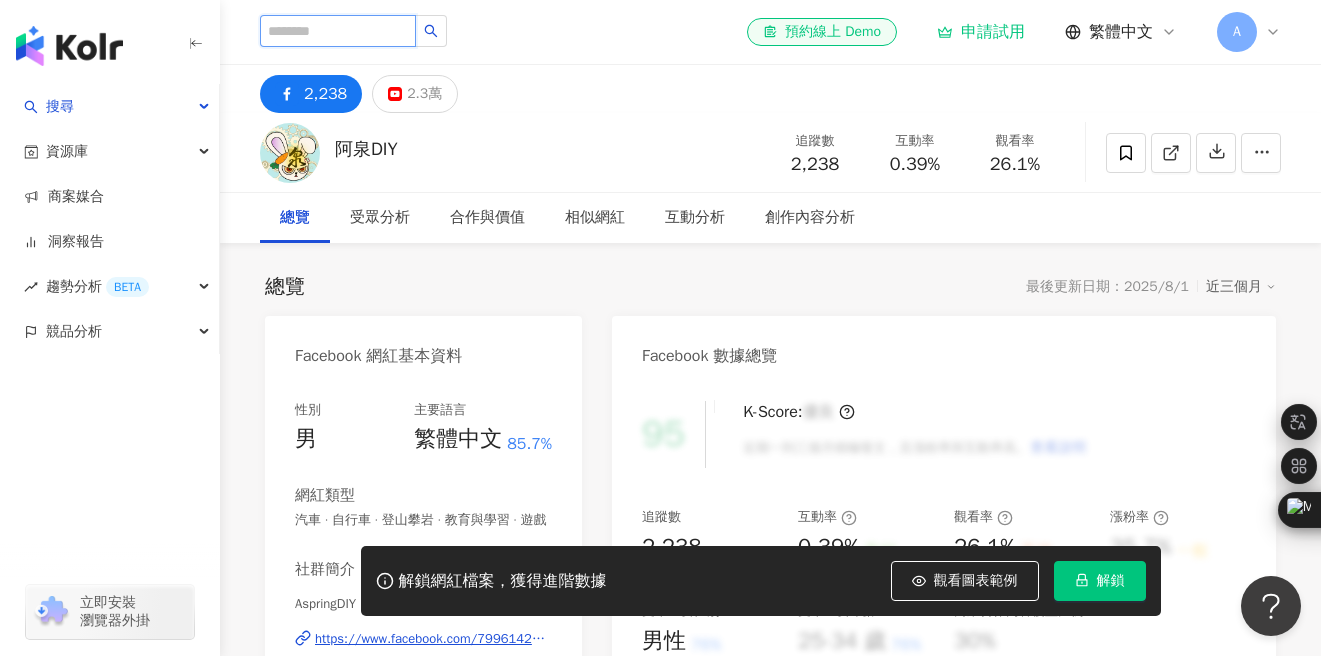 click at bounding box center [338, 31] 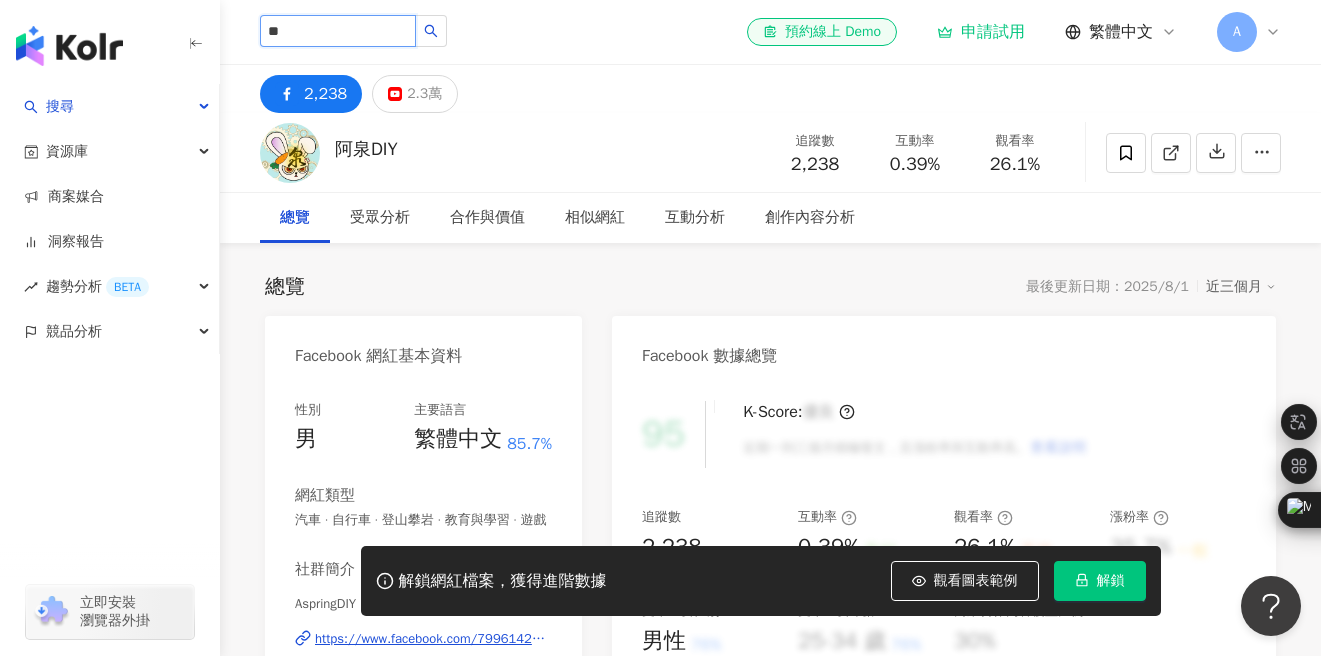 type on "**" 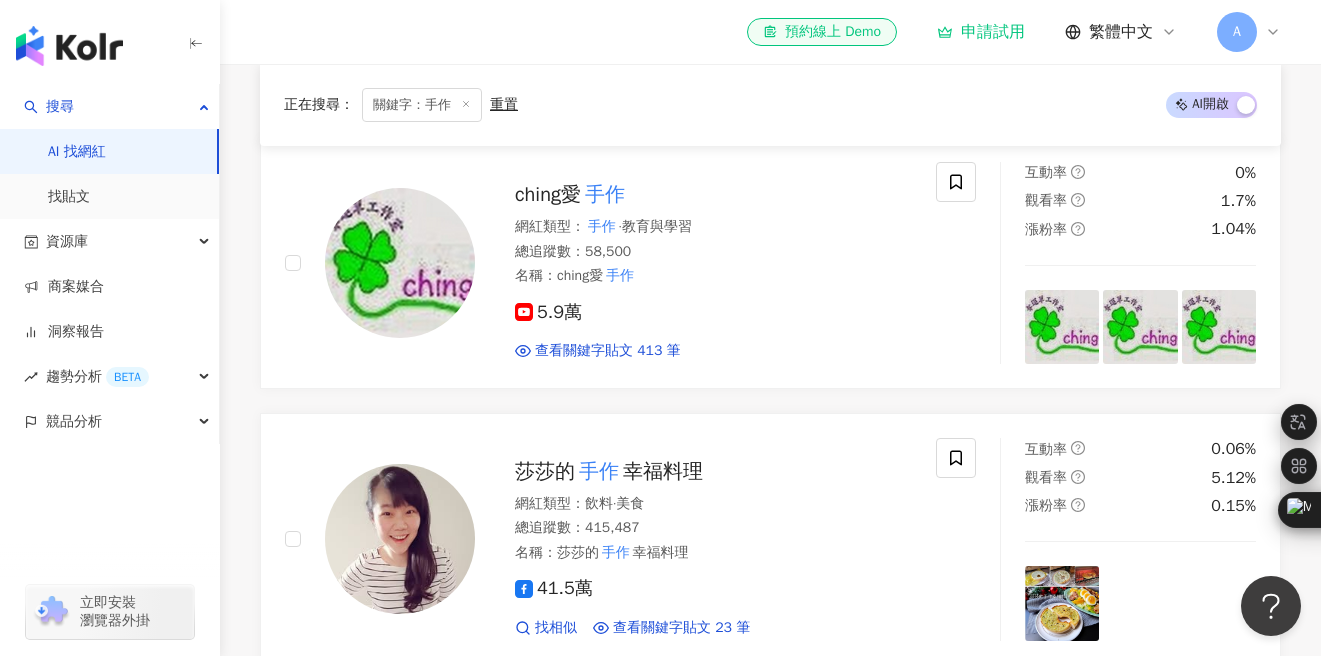 scroll, scrollTop: 611, scrollLeft: 0, axis: vertical 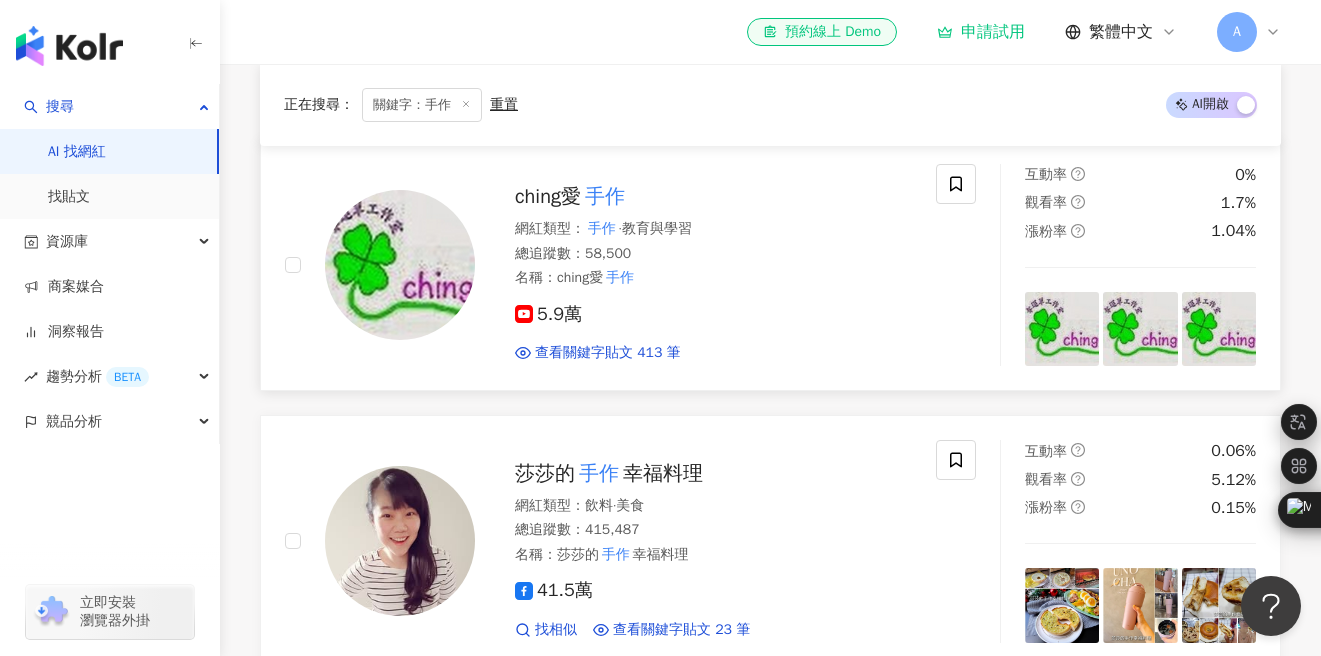click on "5.9萬" at bounding box center (713, 315) 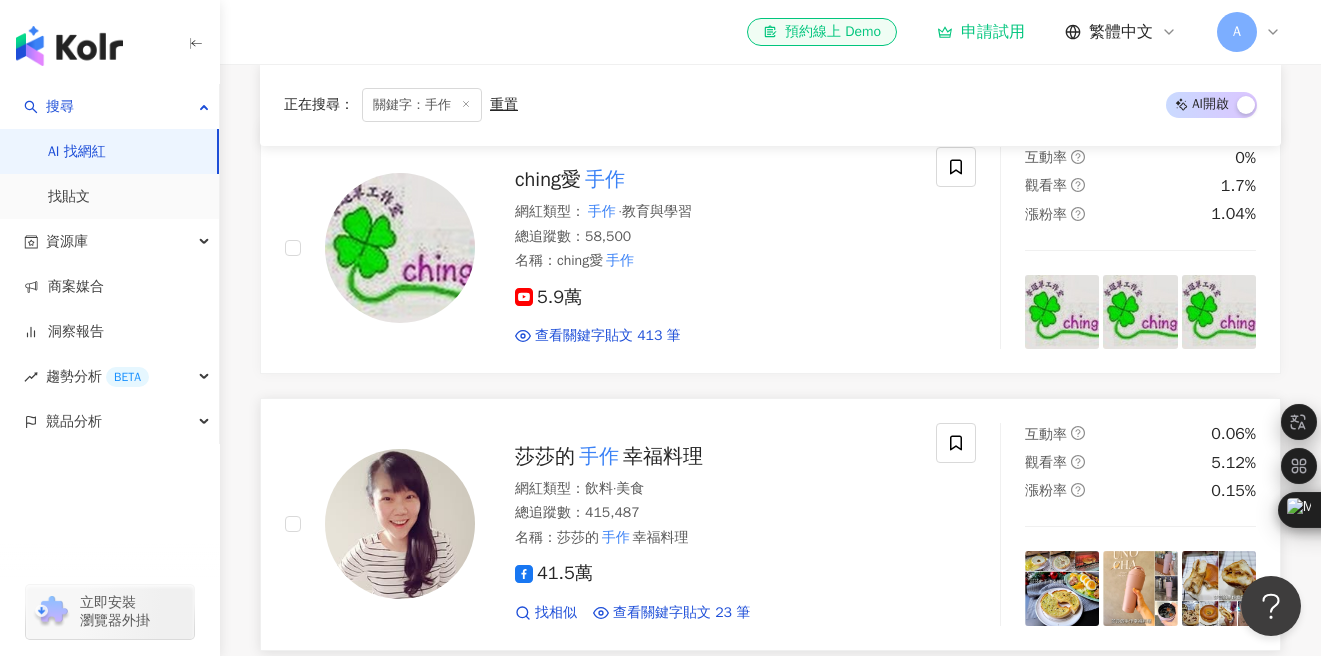 scroll, scrollTop: 614, scrollLeft: 0, axis: vertical 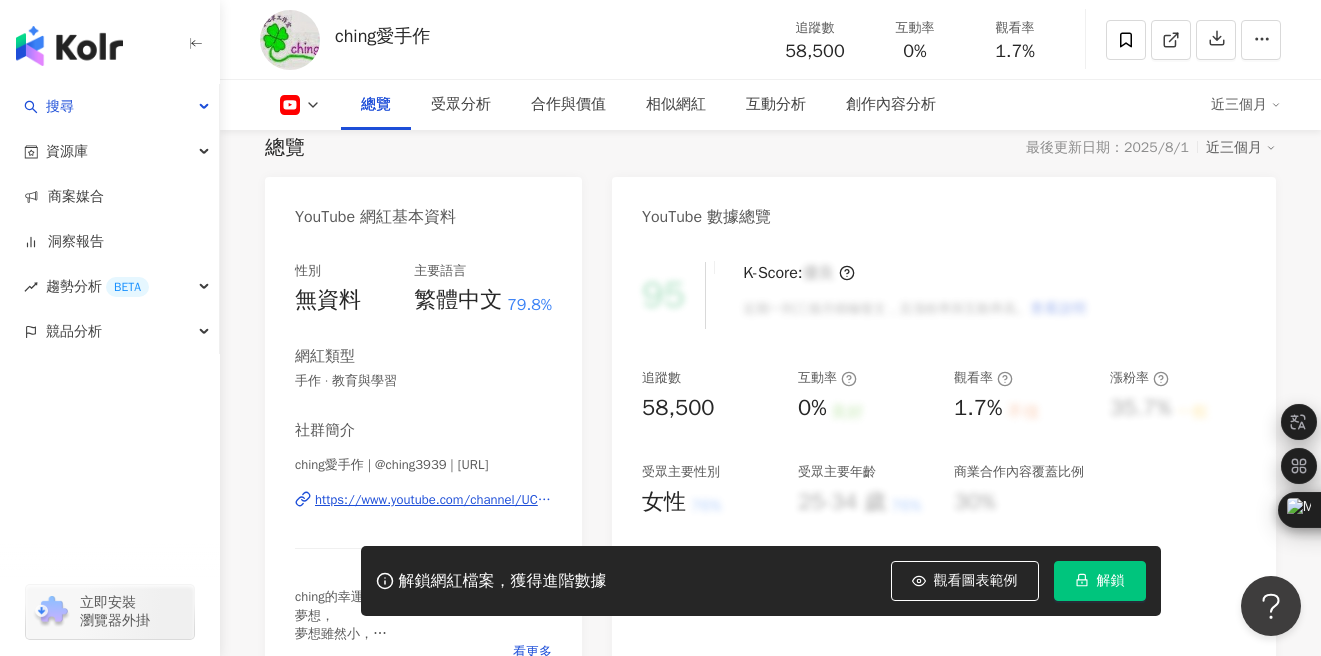 drag, startPoint x: 960, startPoint y: 371, endPoint x: 995, endPoint y: 375, distance: 35.22783 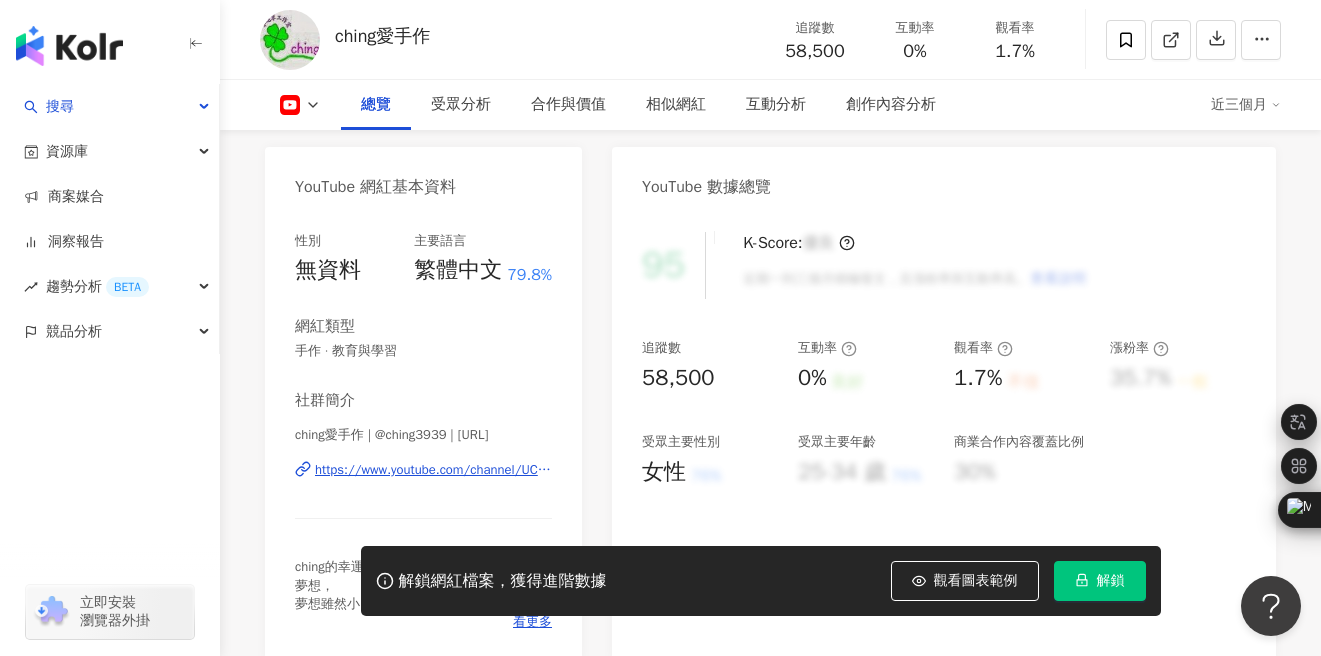 scroll, scrollTop: 181, scrollLeft: 0, axis: vertical 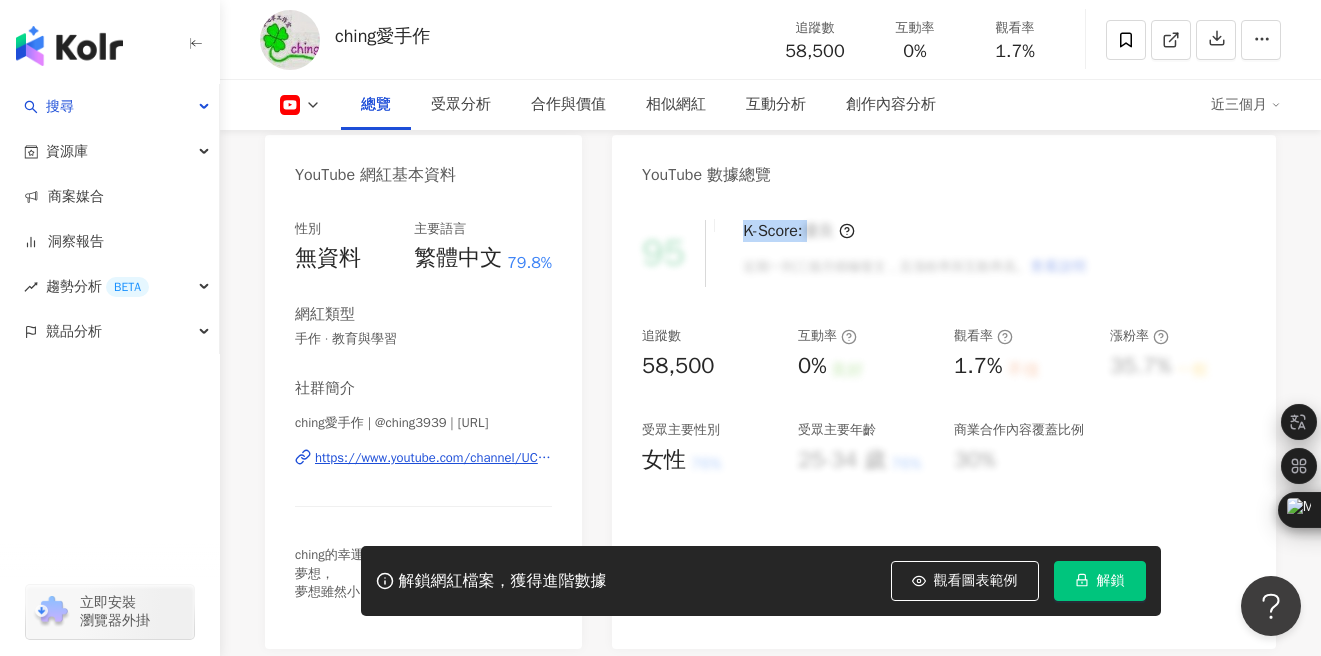 drag, startPoint x: 745, startPoint y: 227, endPoint x: 827, endPoint y: 231, distance: 82.0975 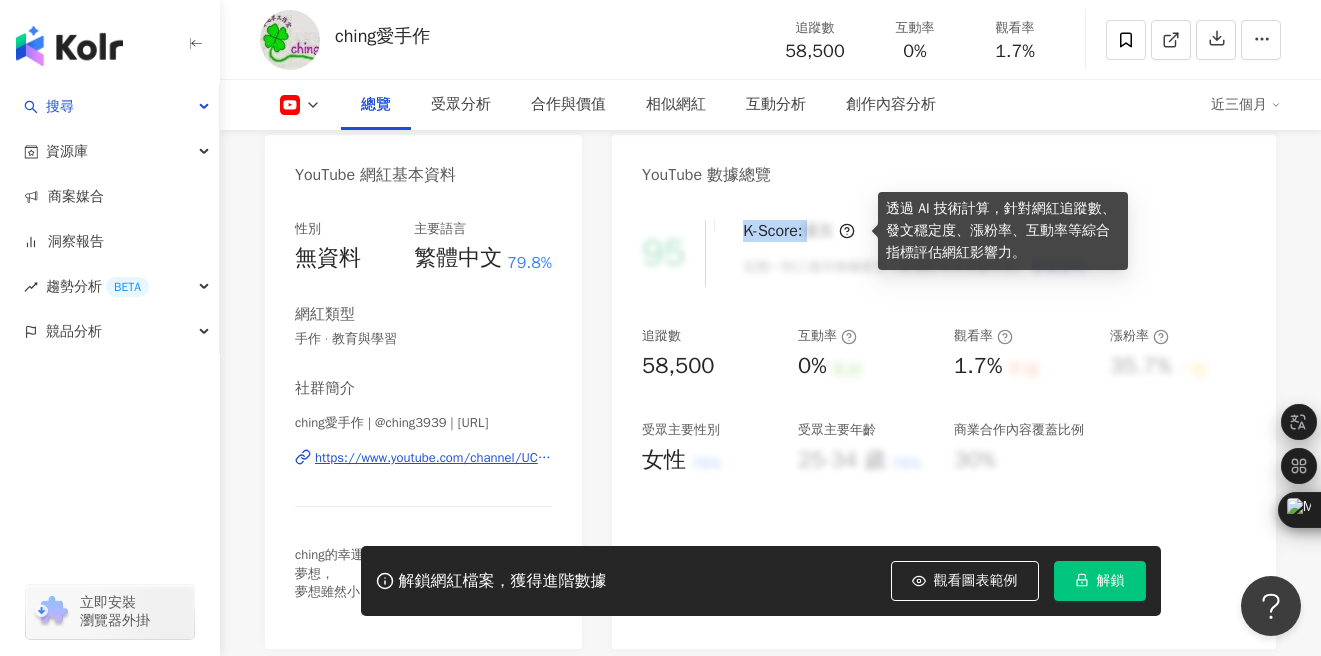click 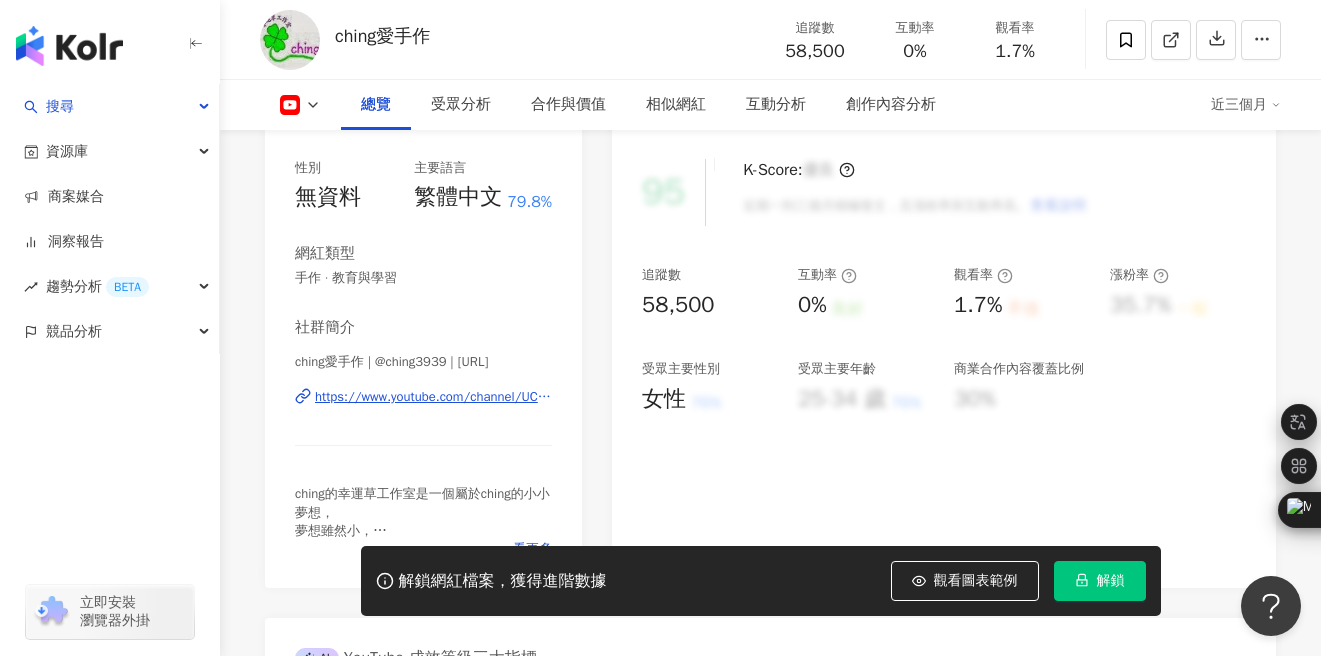 scroll, scrollTop: 224, scrollLeft: 0, axis: vertical 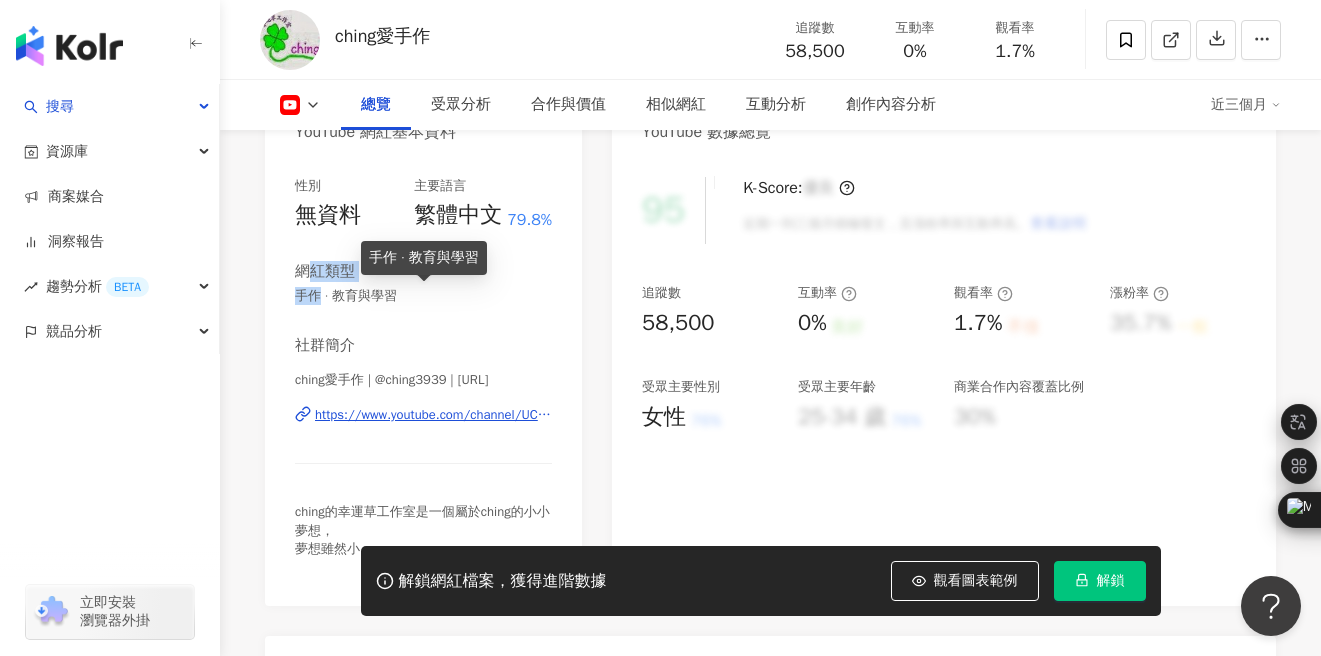 drag, startPoint x: 303, startPoint y: 272, endPoint x: 317, endPoint y: 294, distance: 26.076809 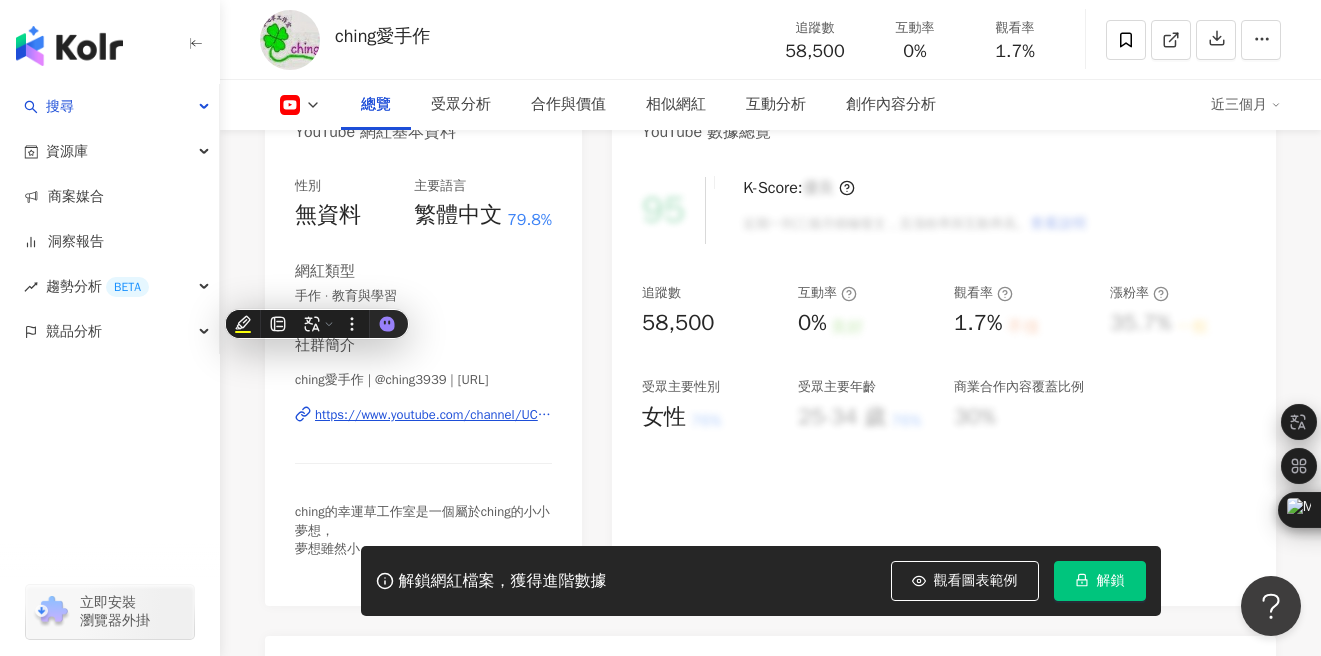 click on "手作 · 教育與學習" at bounding box center (423, 296) 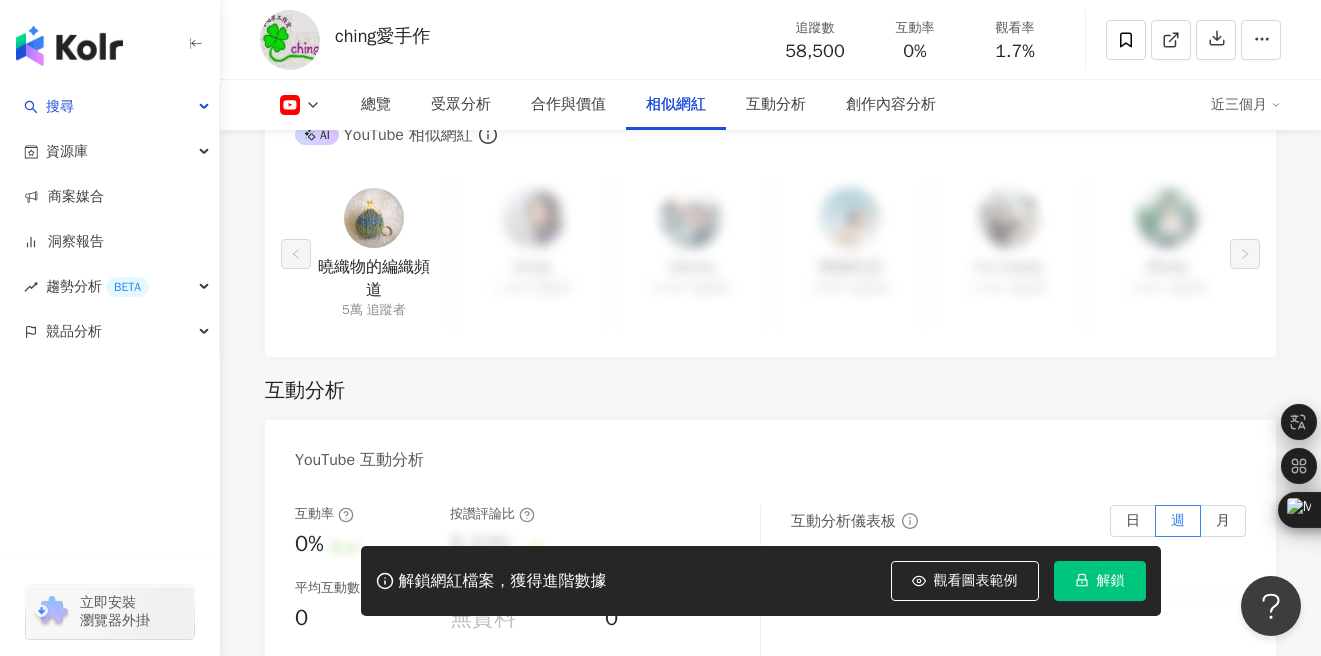 scroll, scrollTop: 3006, scrollLeft: 0, axis: vertical 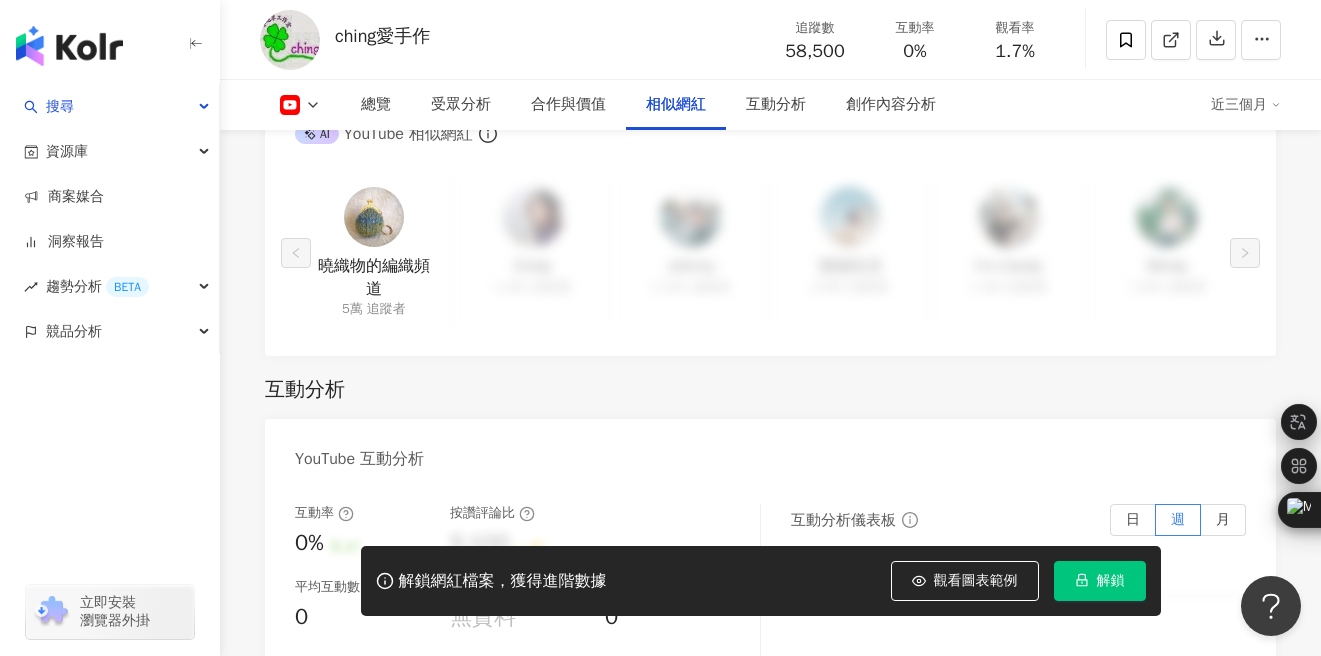 click at bounding box center (374, 217) 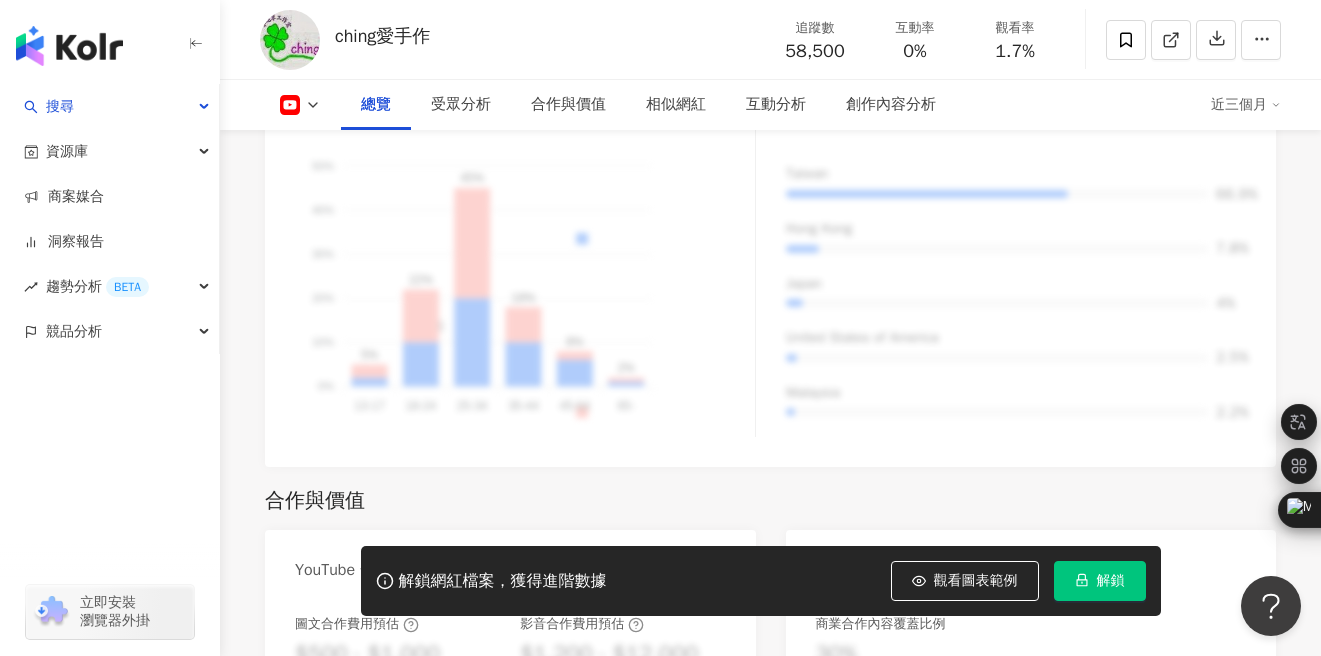scroll, scrollTop: 0, scrollLeft: 0, axis: both 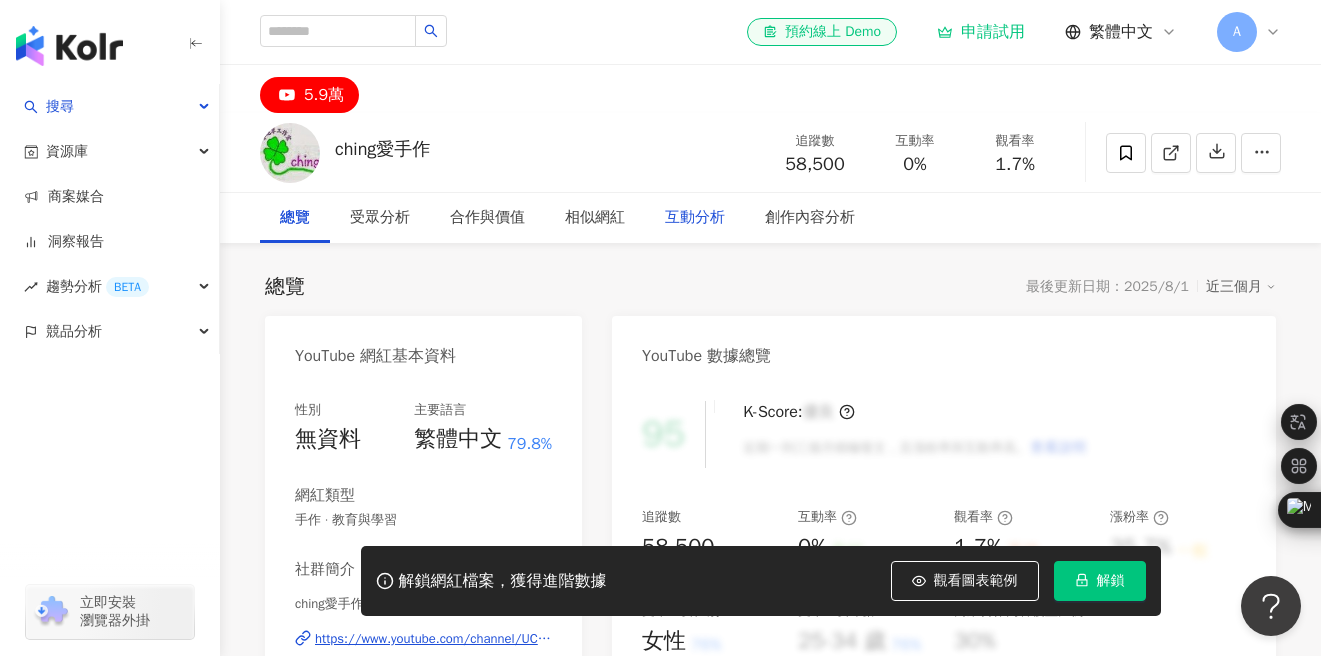 click on "互動分析" at bounding box center (695, 218) 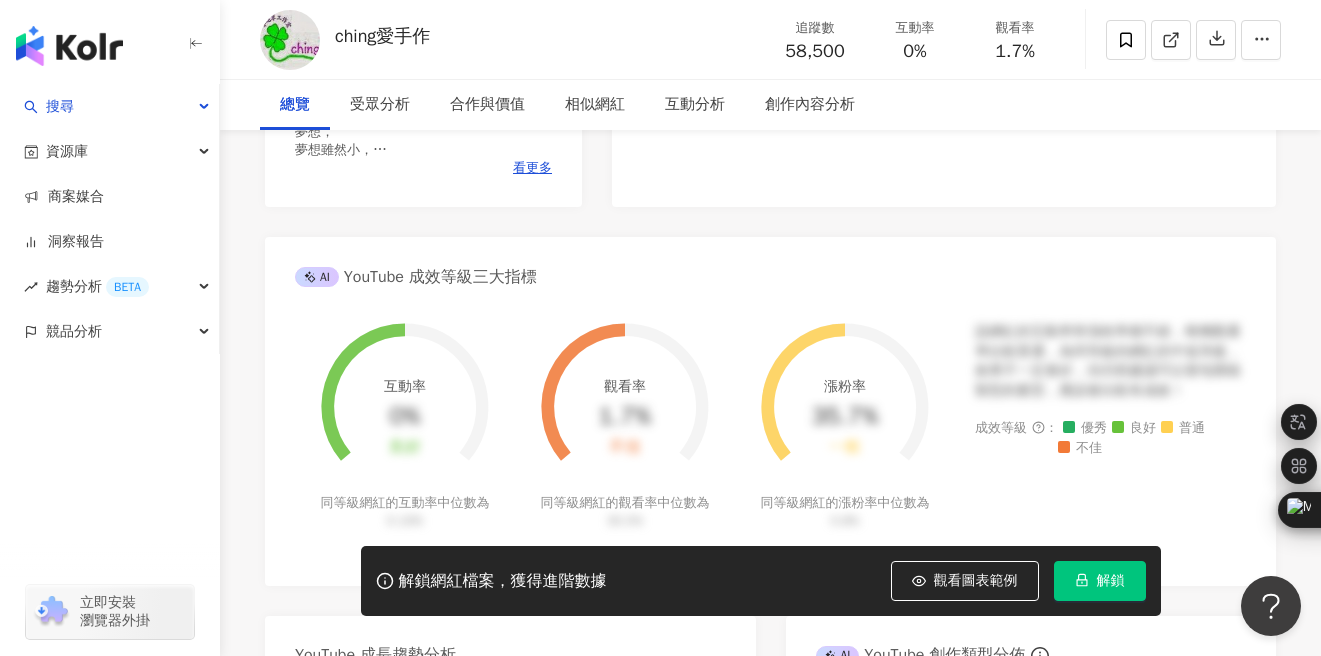 scroll, scrollTop: 0, scrollLeft: 0, axis: both 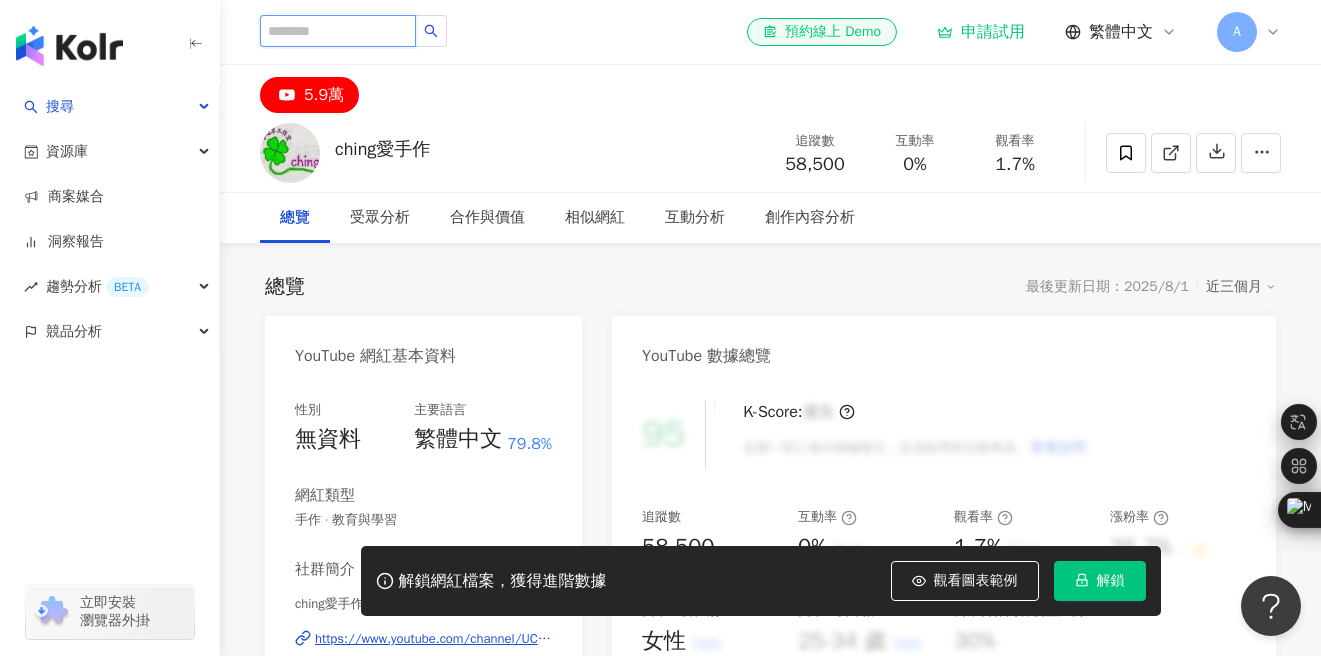 click at bounding box center (338, 31) 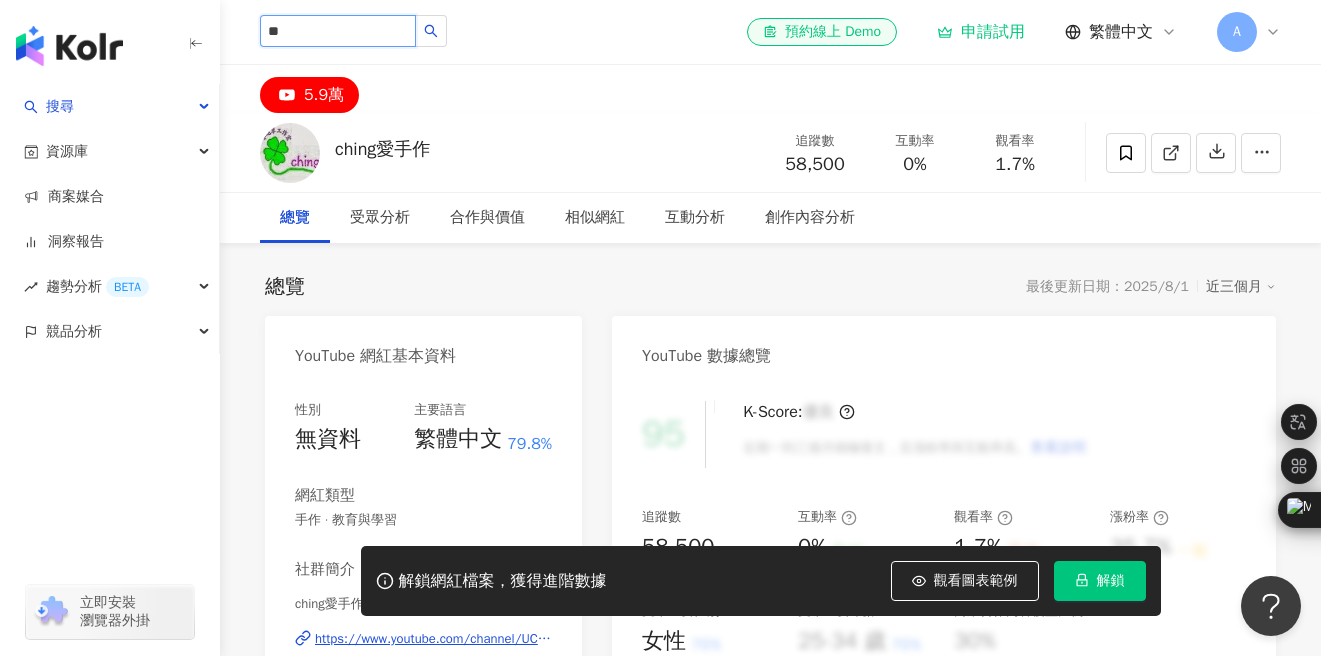 type on "**" 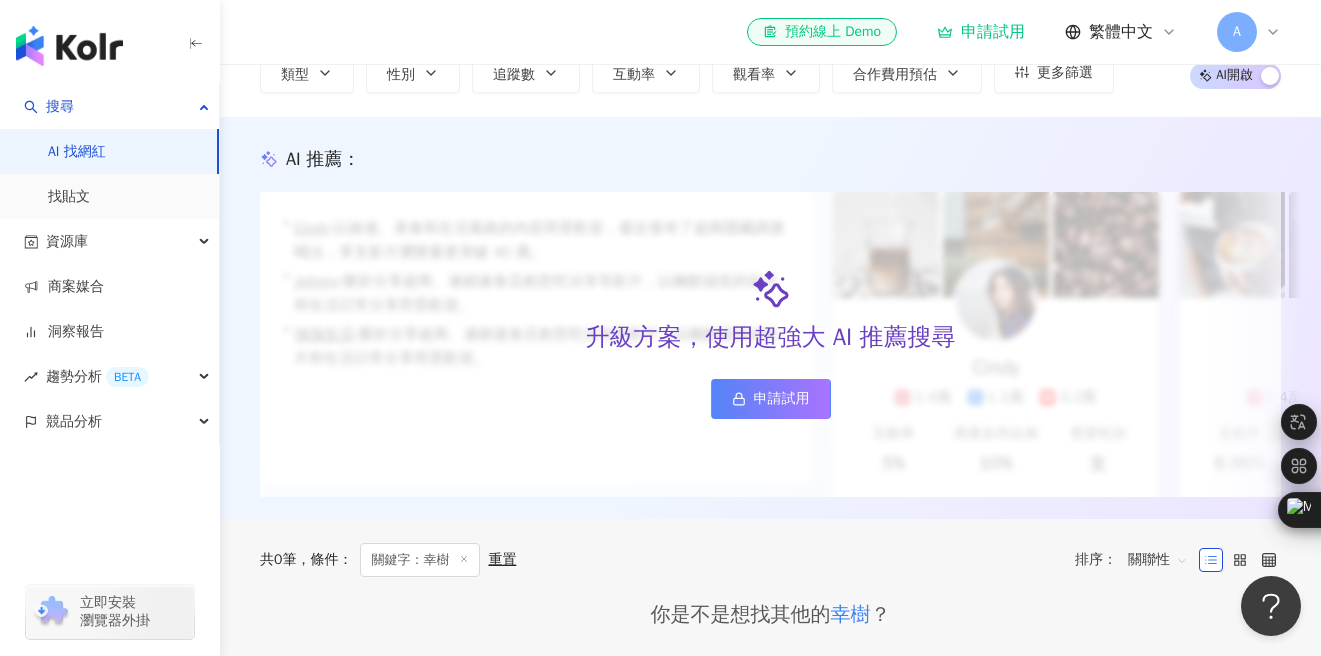 scroll, scrollTop: 0, scrollLeft: 0, axis: both 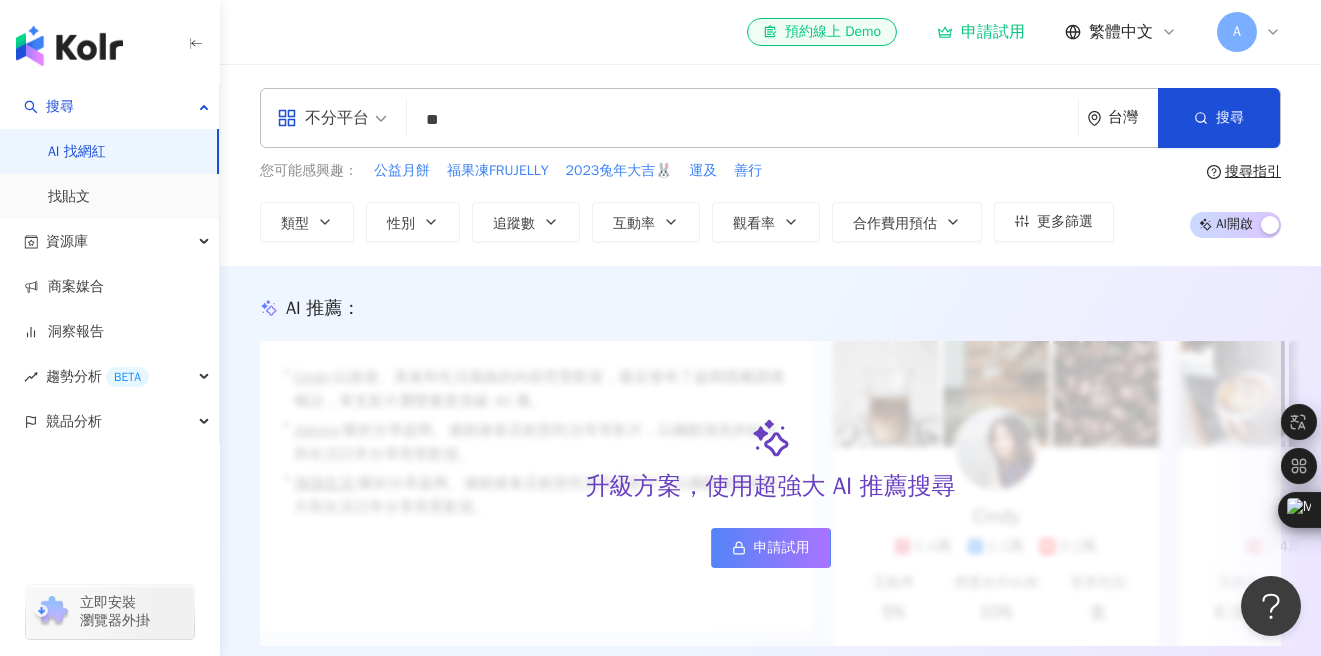 click on "**" at bounding box center (742, 120) 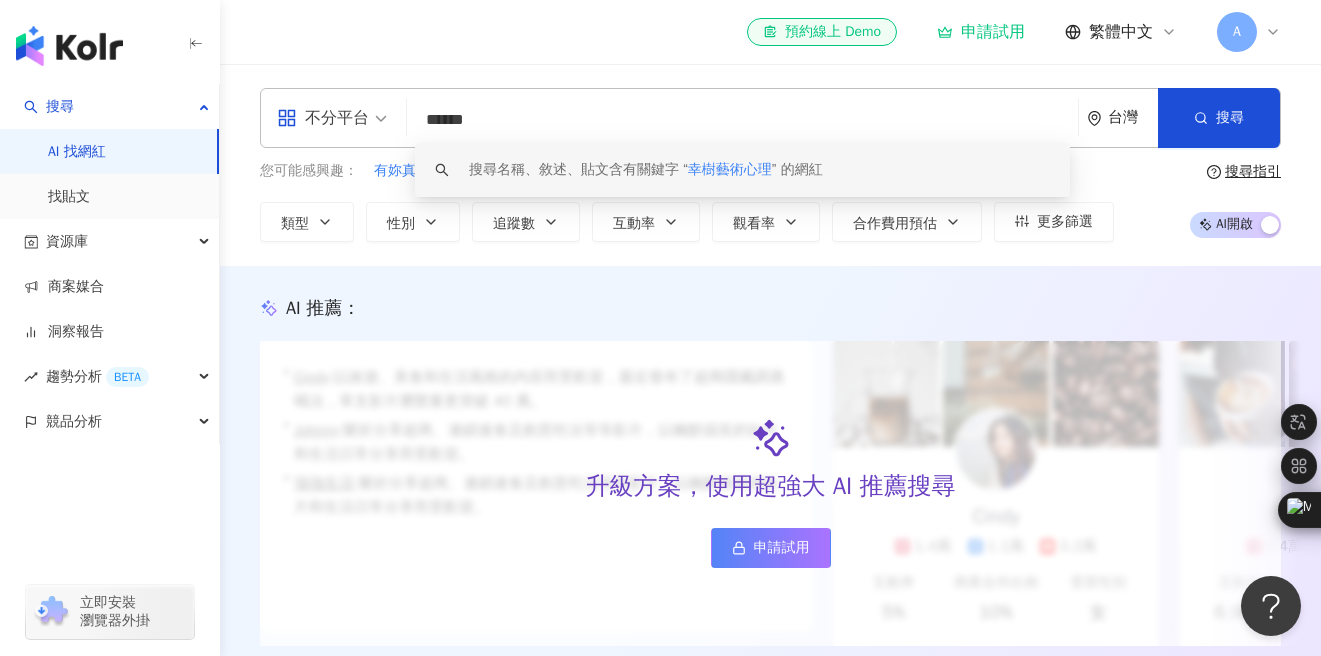 click on "******" at bounding box center (742, 120) 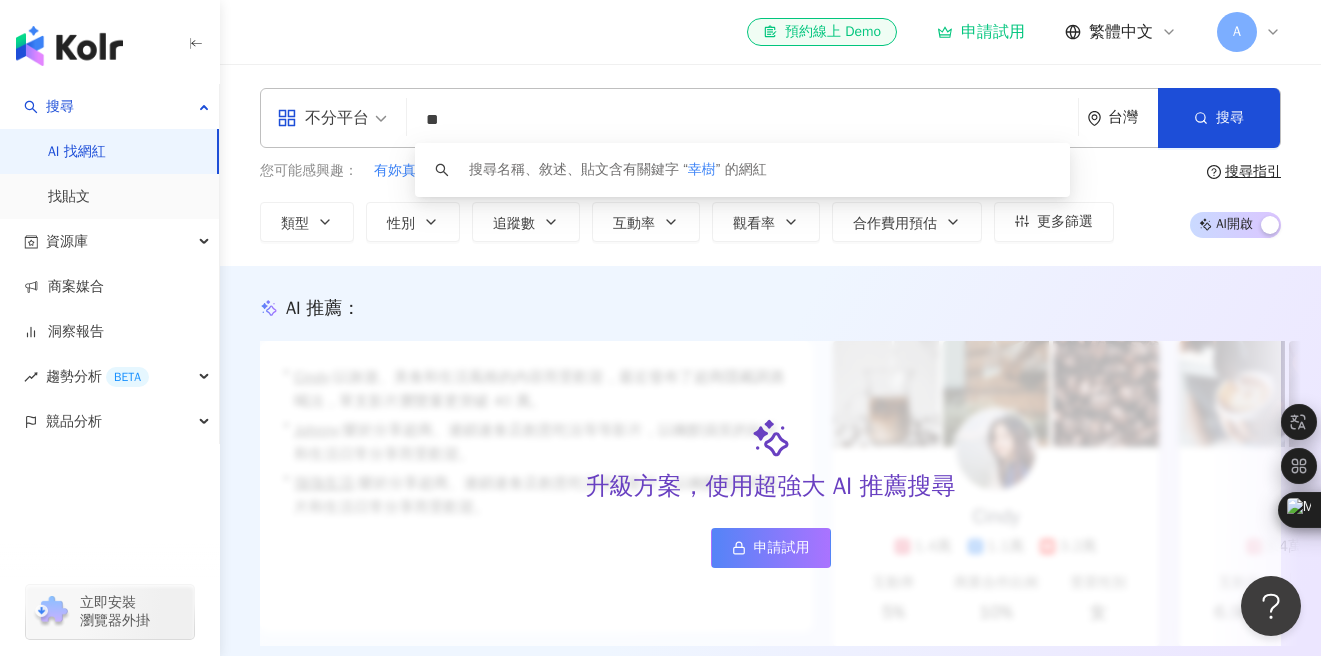 type on "*" 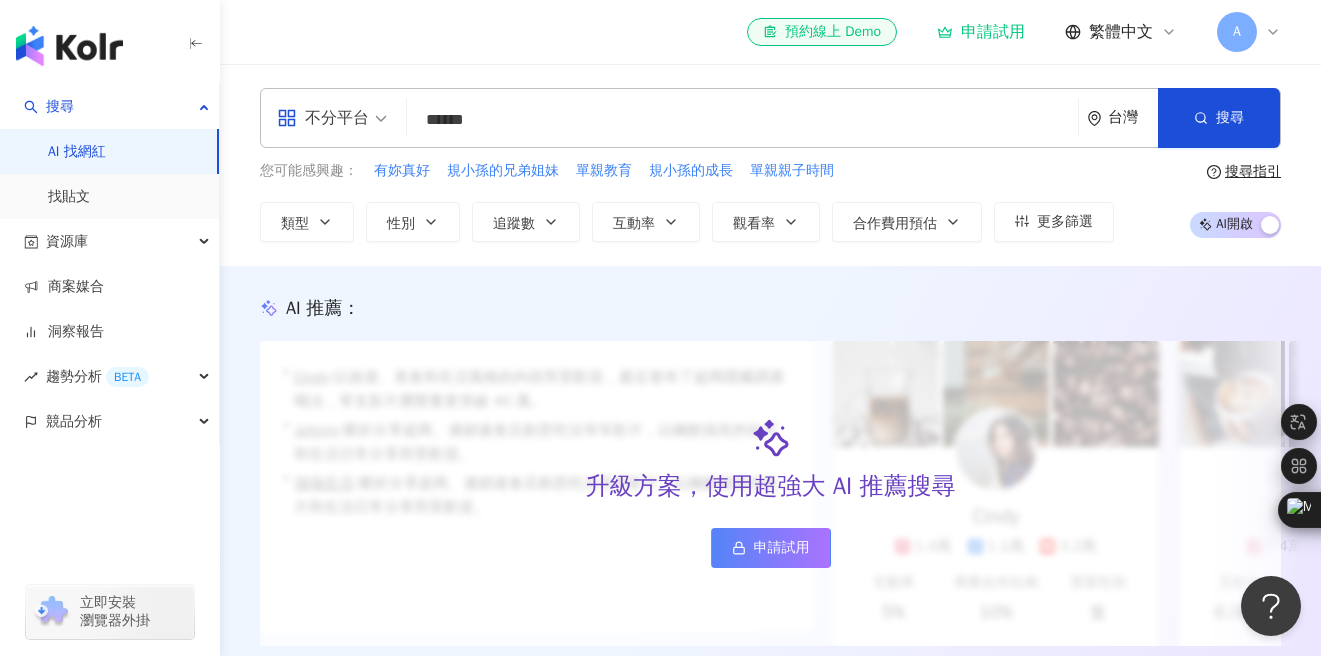 type on "*******" 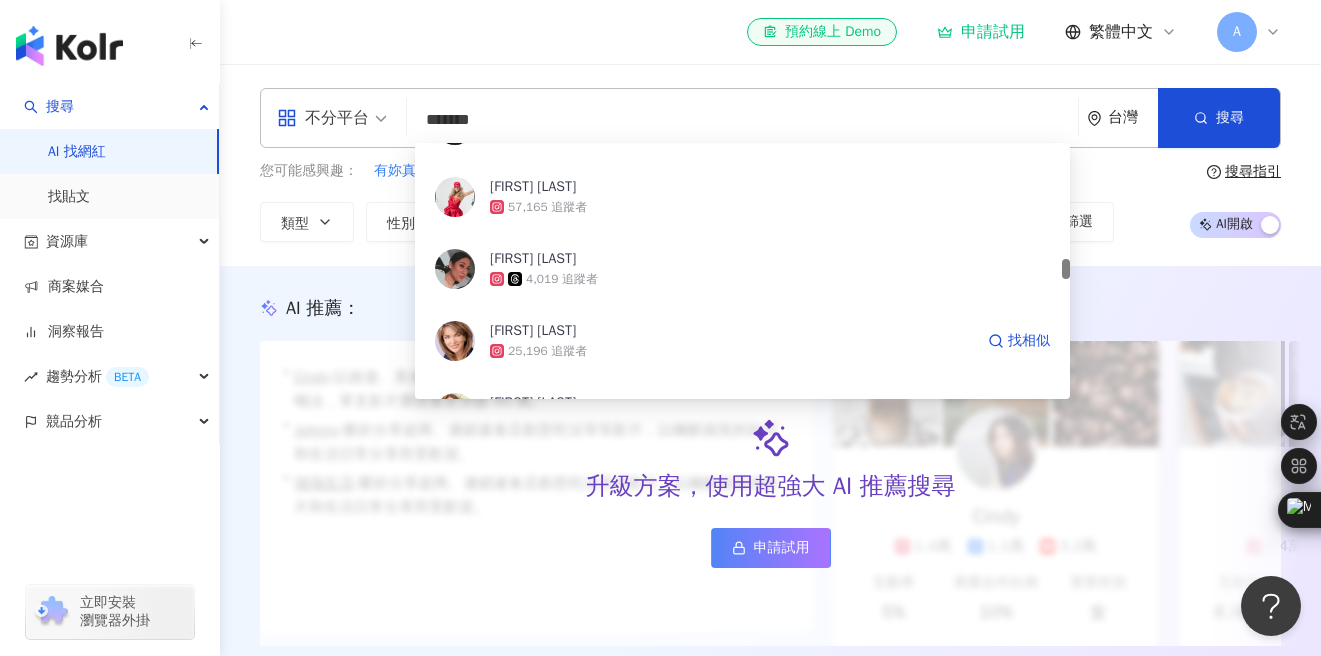 scroll, scrollTop: 1493, scrollLeft: 0, axis: vertical 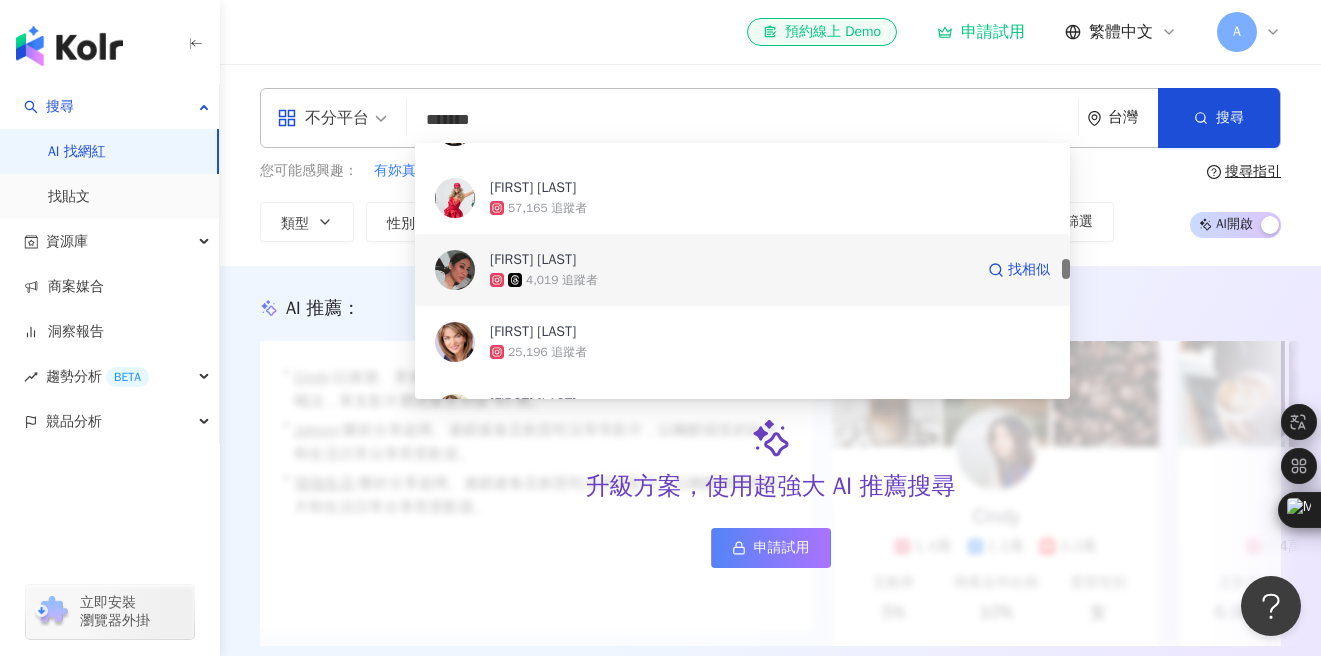 click on "Melissa Kelvin 4,019   追蹤者 找相似" at bounding box center [742, 270] 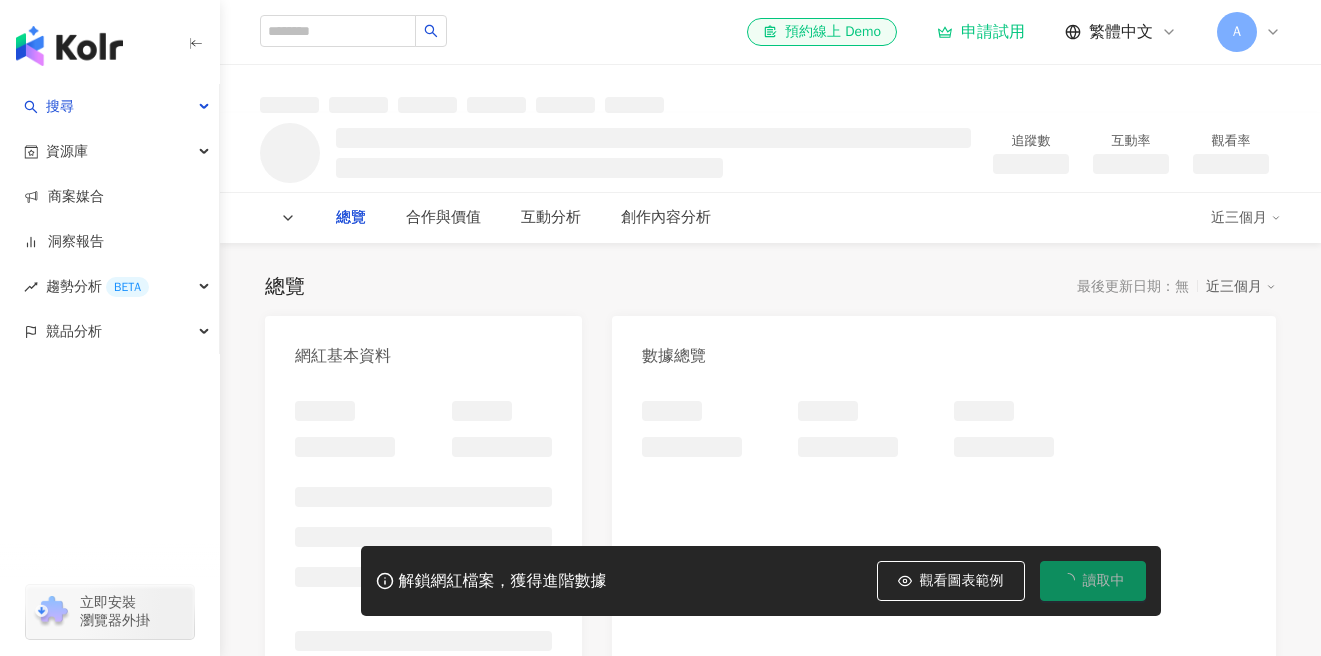 scroll, scrollTop: 0, scrollLeft: 0, axis: both 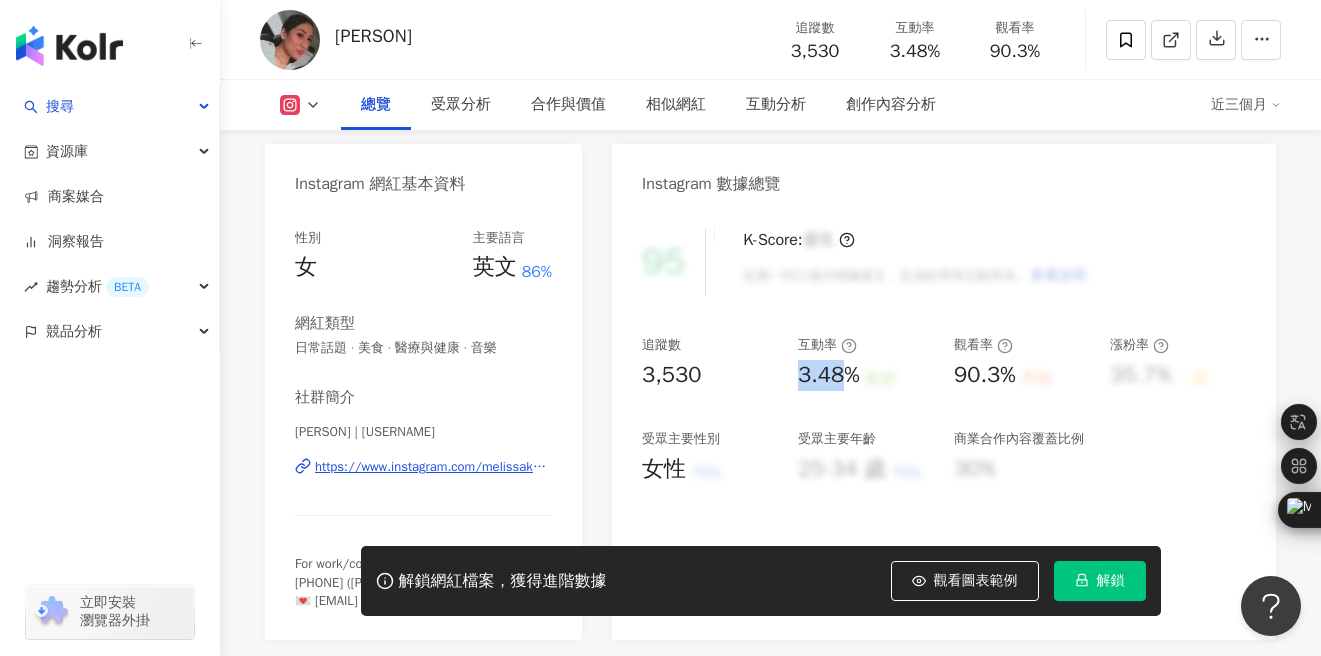 drag, startPoint x: 801, startPoint y: 375, endPoint x: 850, endPoint y: 376, distance: 49.010204 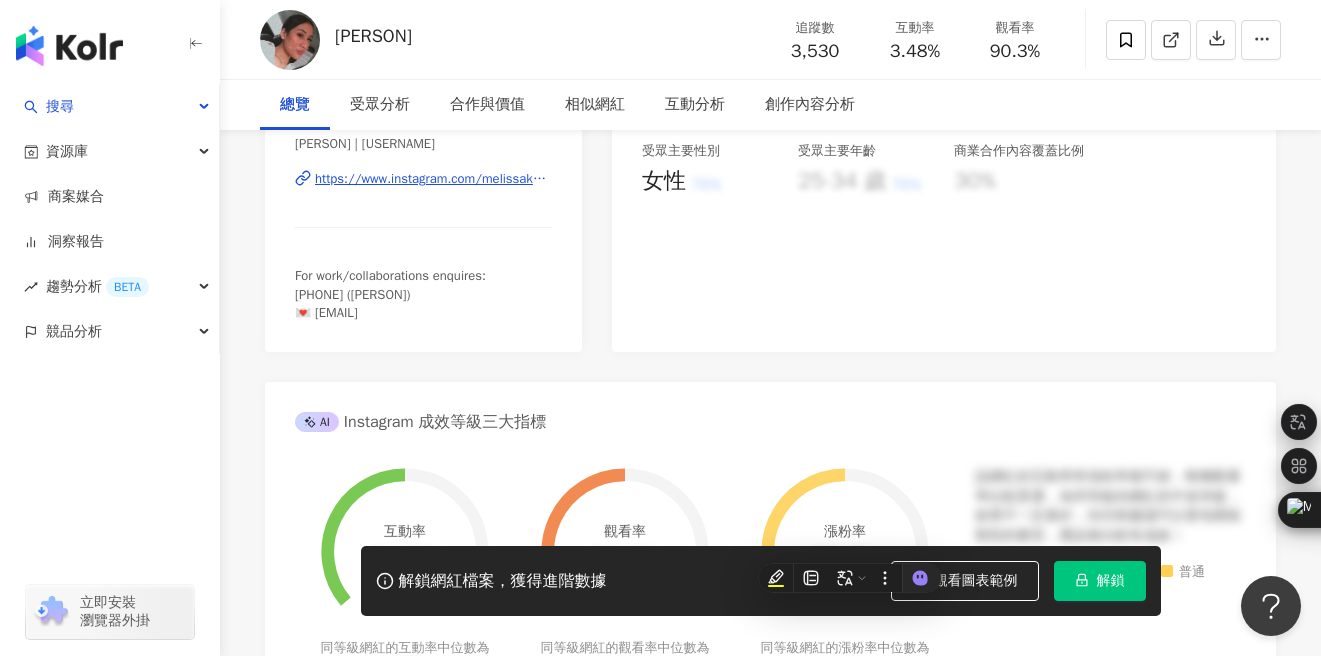 scroll, scrollTop: 0, scrollLeft: 0, axis: both 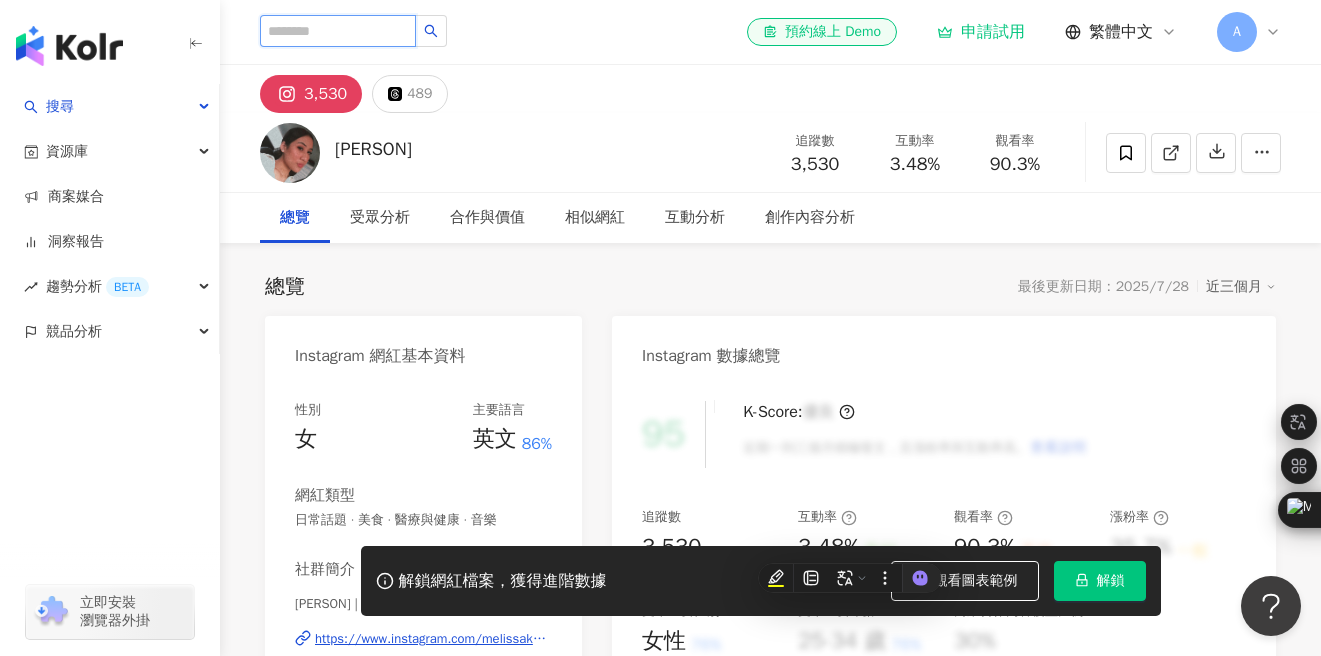 click at bounding box center (338, 31) 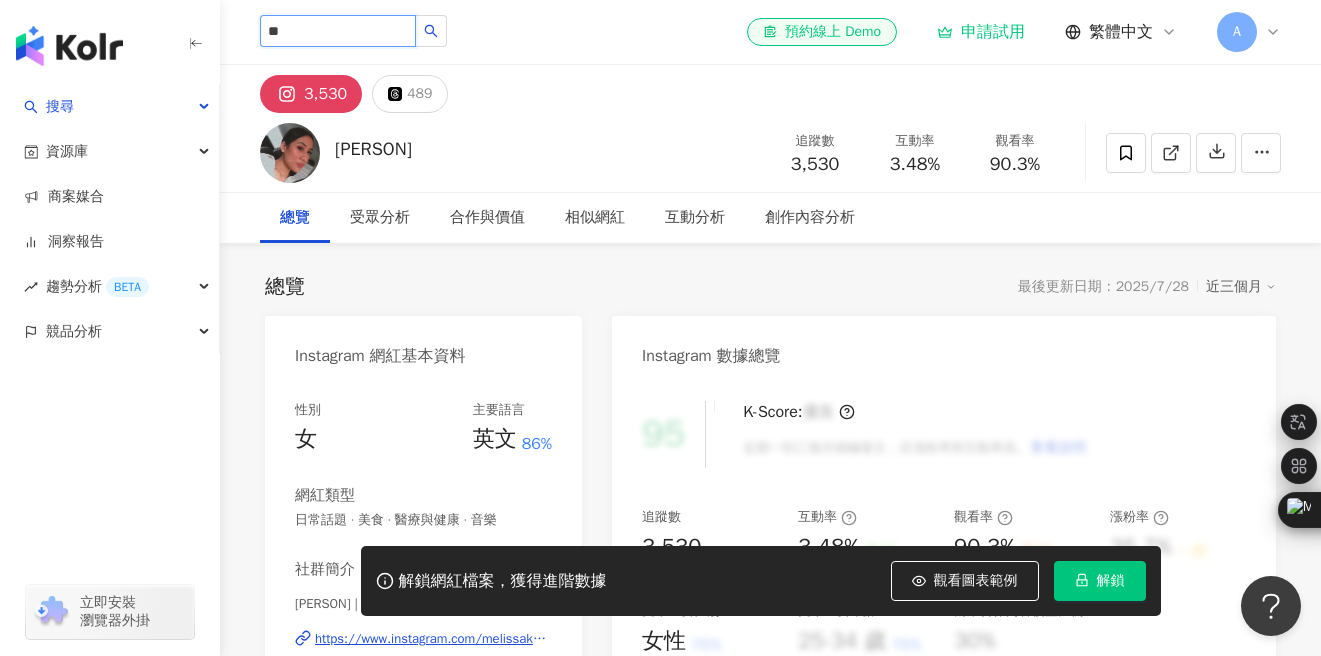 type on "*" 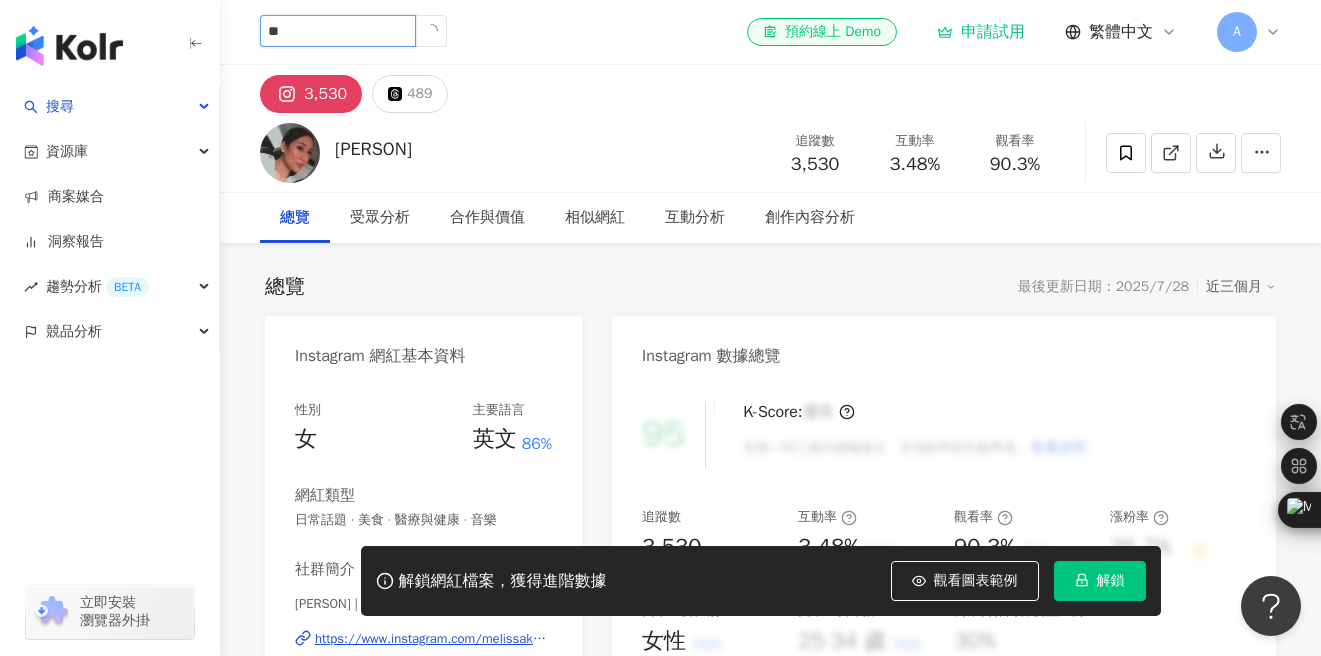 type on "*" 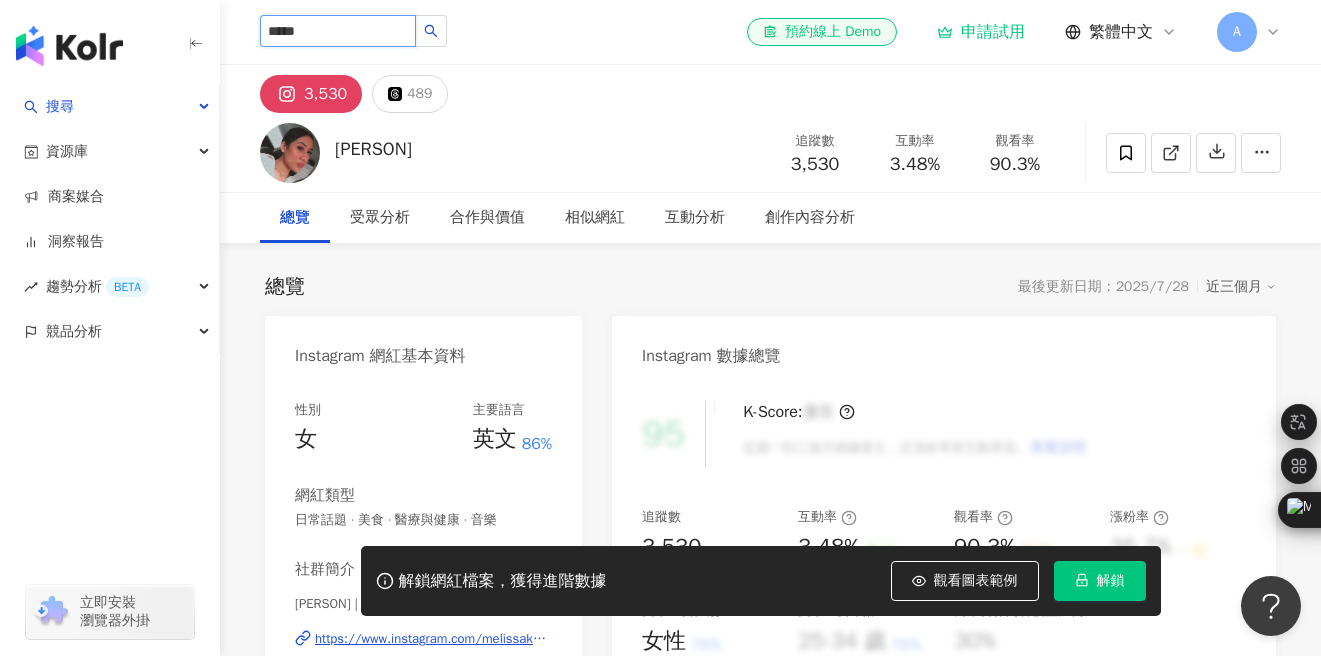 type on "*****" 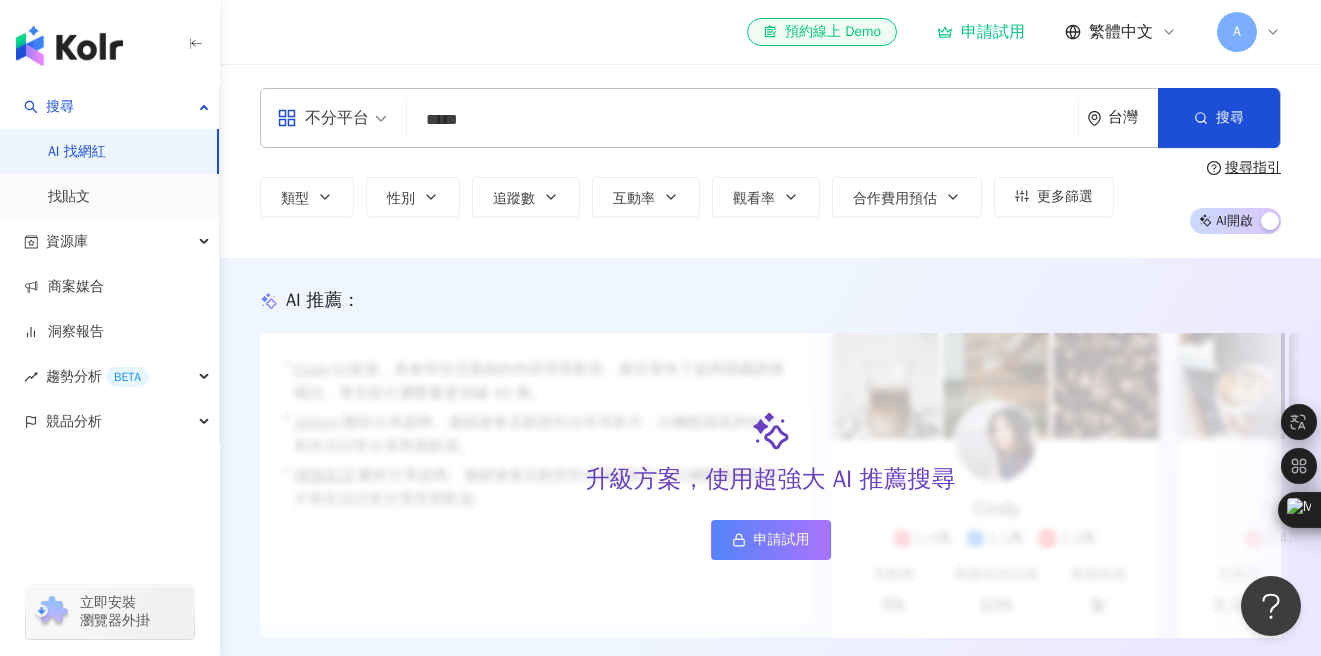 click on "*****" at bounding box center [742, 120] 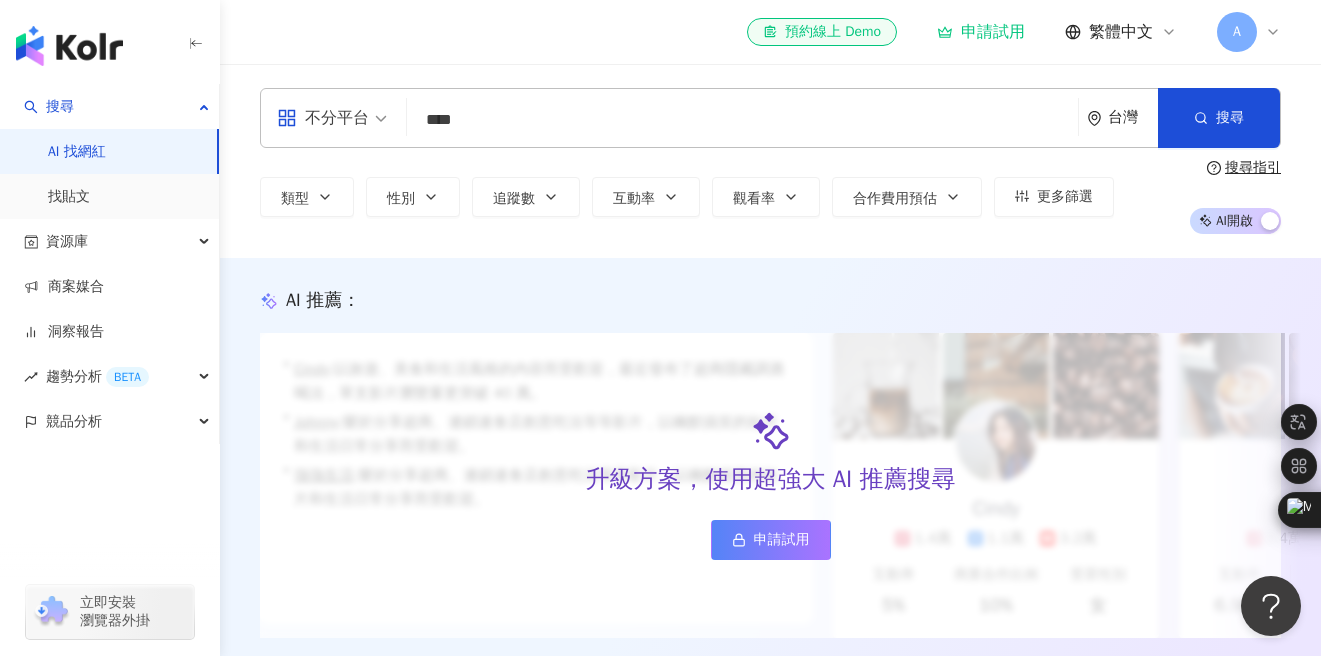 type on "***" 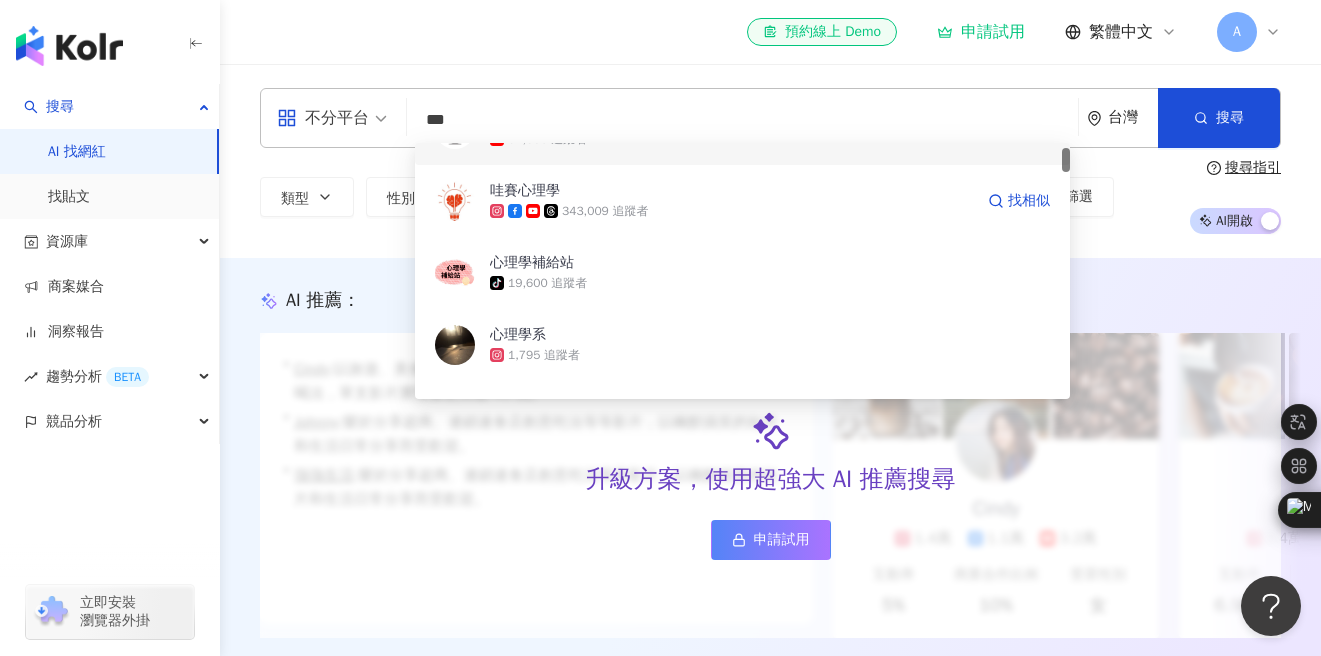 scroll, scrollTop: 55, scrollLeft: 0, axis: vertical 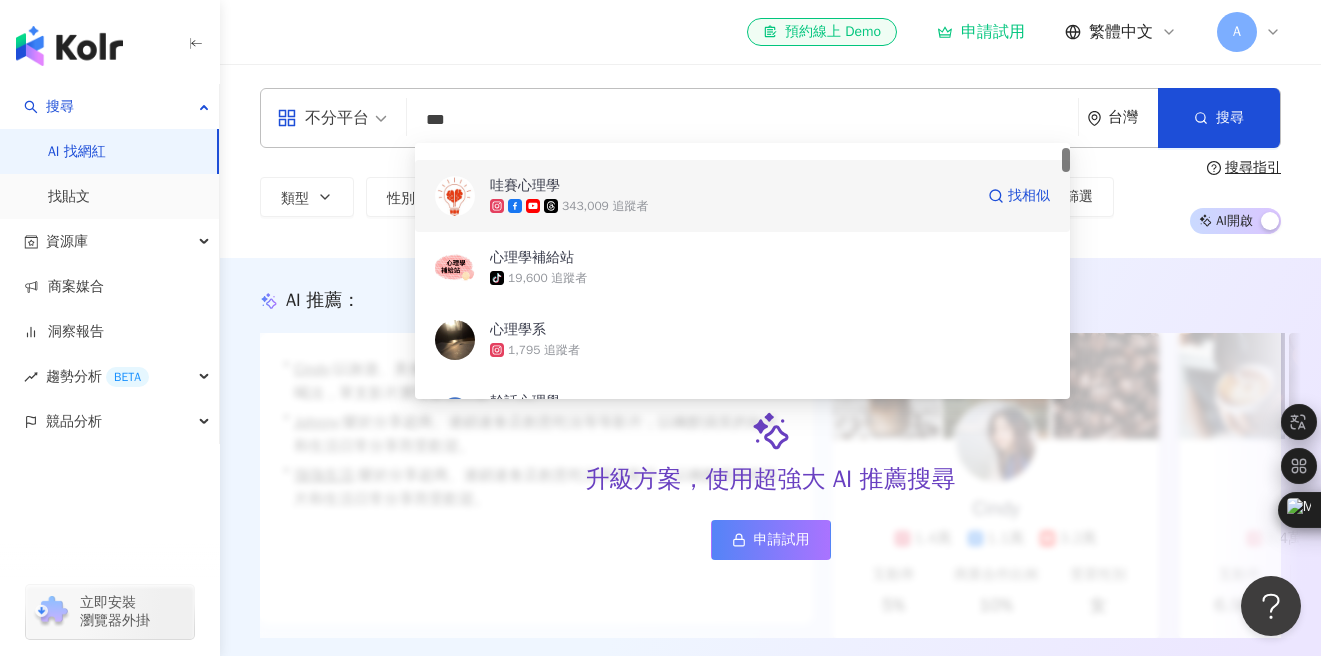 click on "343,009   追蹤者" at bounding box center (605, 206) 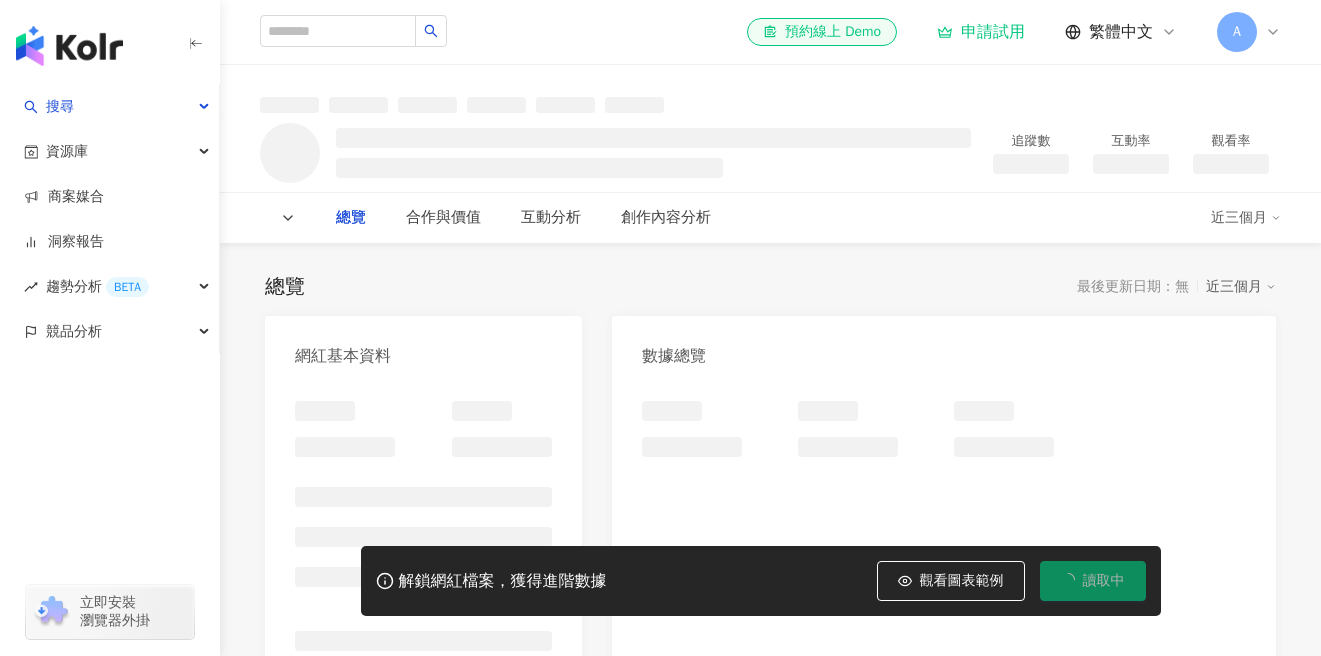 scroll, scrollTop: 0, scrollLeft: 0, axis: both 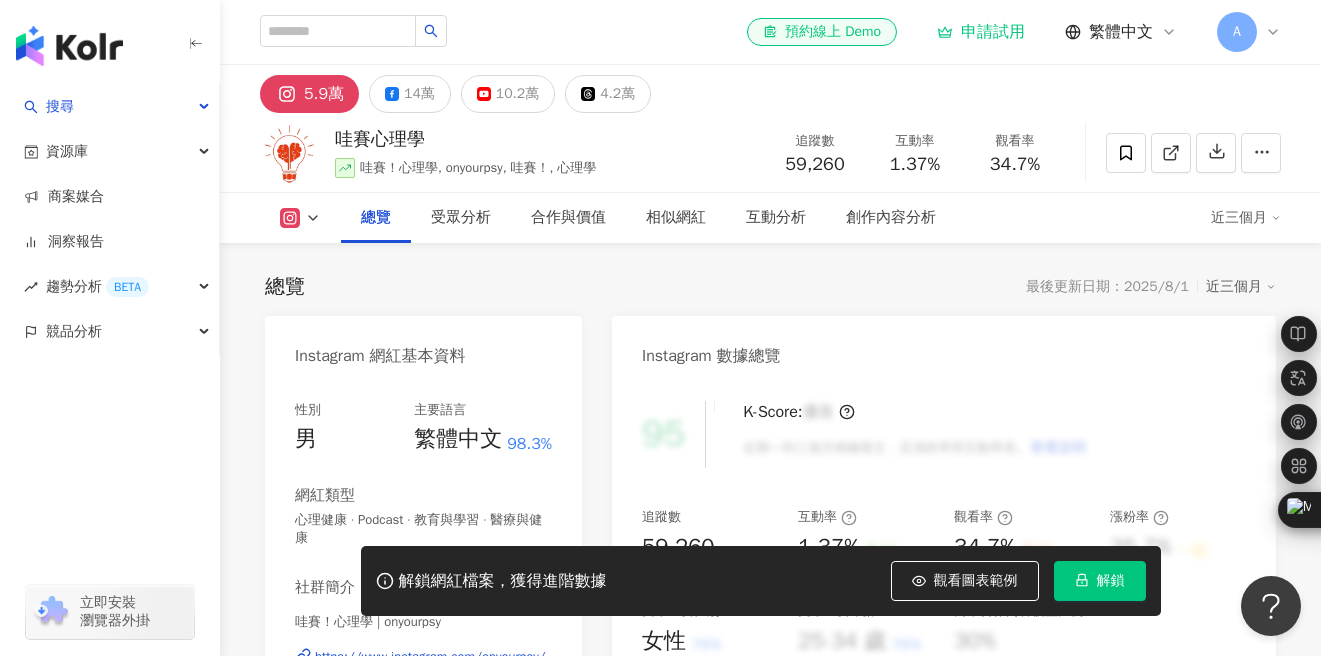 click on "追蹤數   59,260 互動率   1.37% 良好 觀看率   34.7% 不佳 漲粉率   35.7% 一般 受眾主要性別   女性 76% 受眾主要年齡   25-34 歲 76% 商業合作內容覆蓋比例   30%" at bounding box center [944, 582] 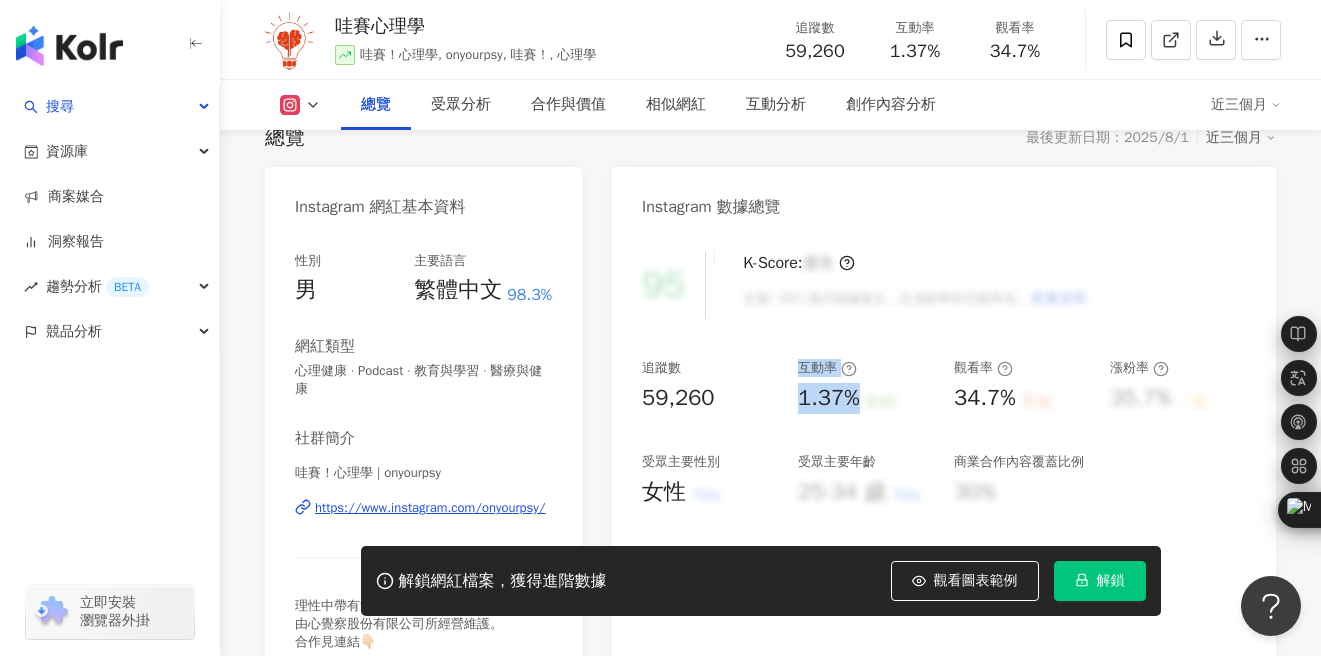 scroll, scrollTop: 175, scrollLeft: 0, axis: vertical 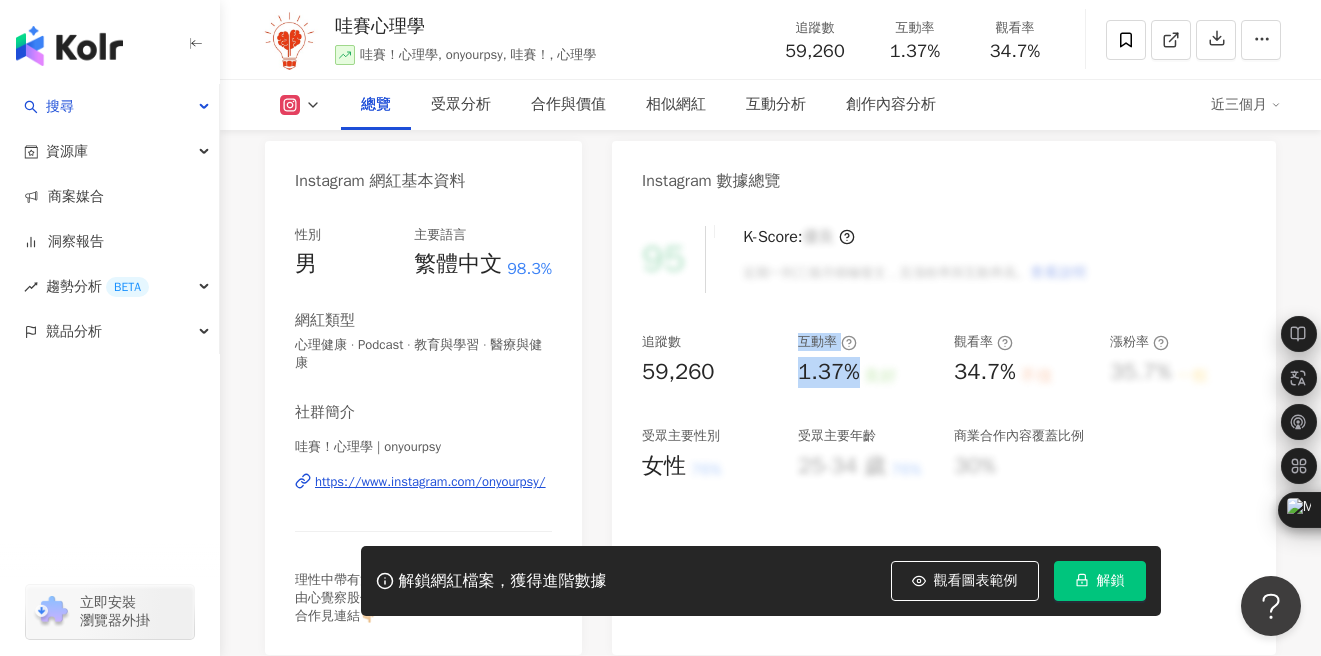 click on "[NUMBER] K-Score :   優良 近期一到三個月積極發文，且漲粉率與互動率高。 查看說明 追蹤數   [NUMBER] 互動率   [PERCENT]% 良好 觀看率   [PERCENT]% 不佳 漲粉率   [PERCENT]% 一般 受眾主要性別   女性 [PERCENT]% 受眾主要年齡   [AGE]-[AGE] 歲 [PERCENT]% 商業合作內容覆蓋比例   [PERCENT]%" at bounding box center (944, 430) 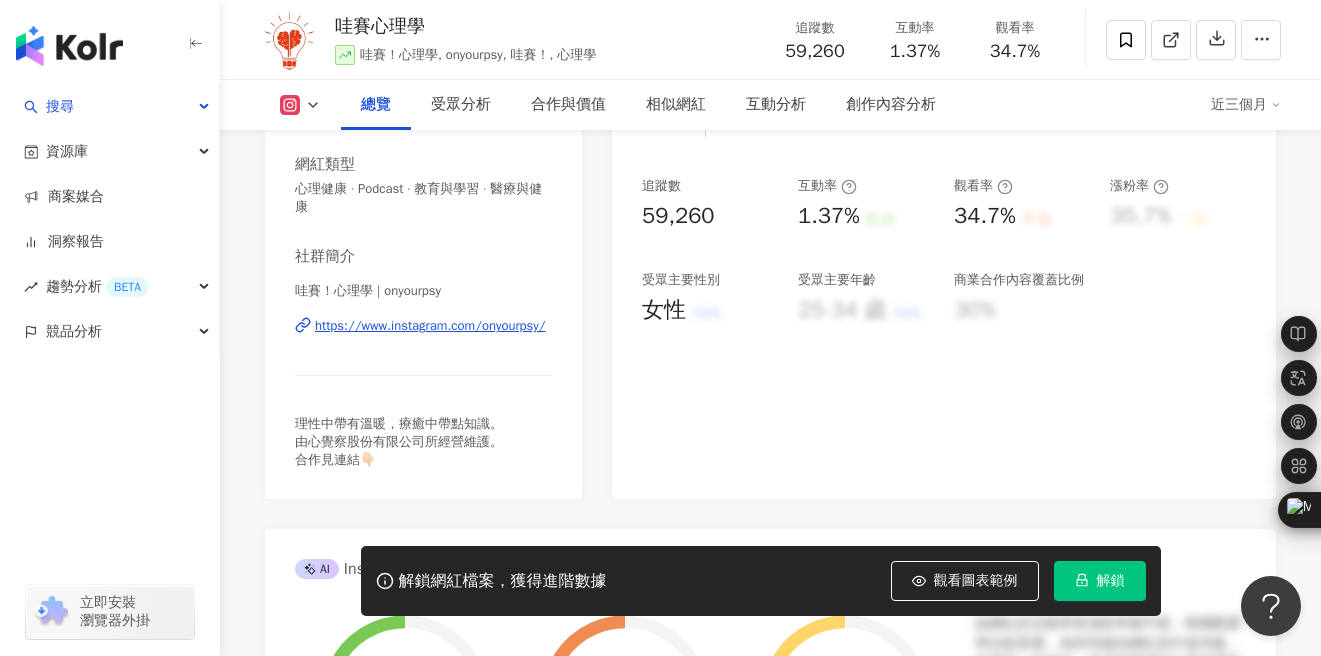 scroll, scrollTop: 0, scrollLeft: 0, axis: both 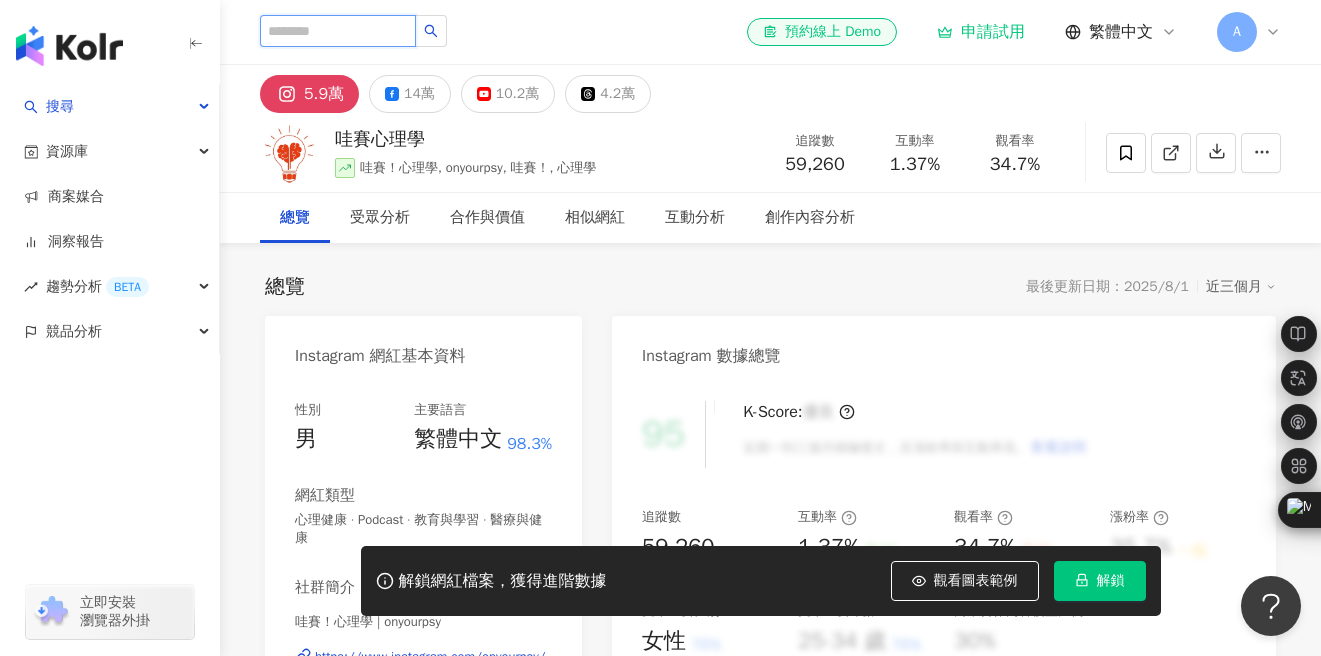 click at bounding box center [338, 31] 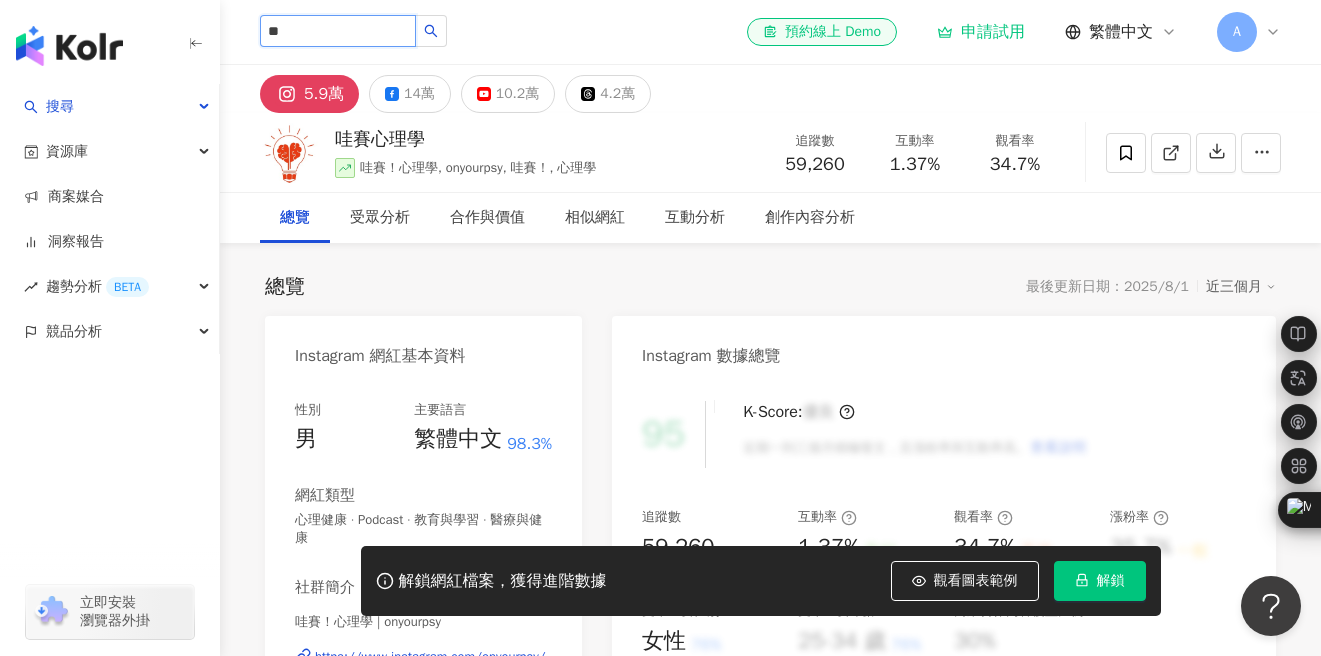 type on "*" 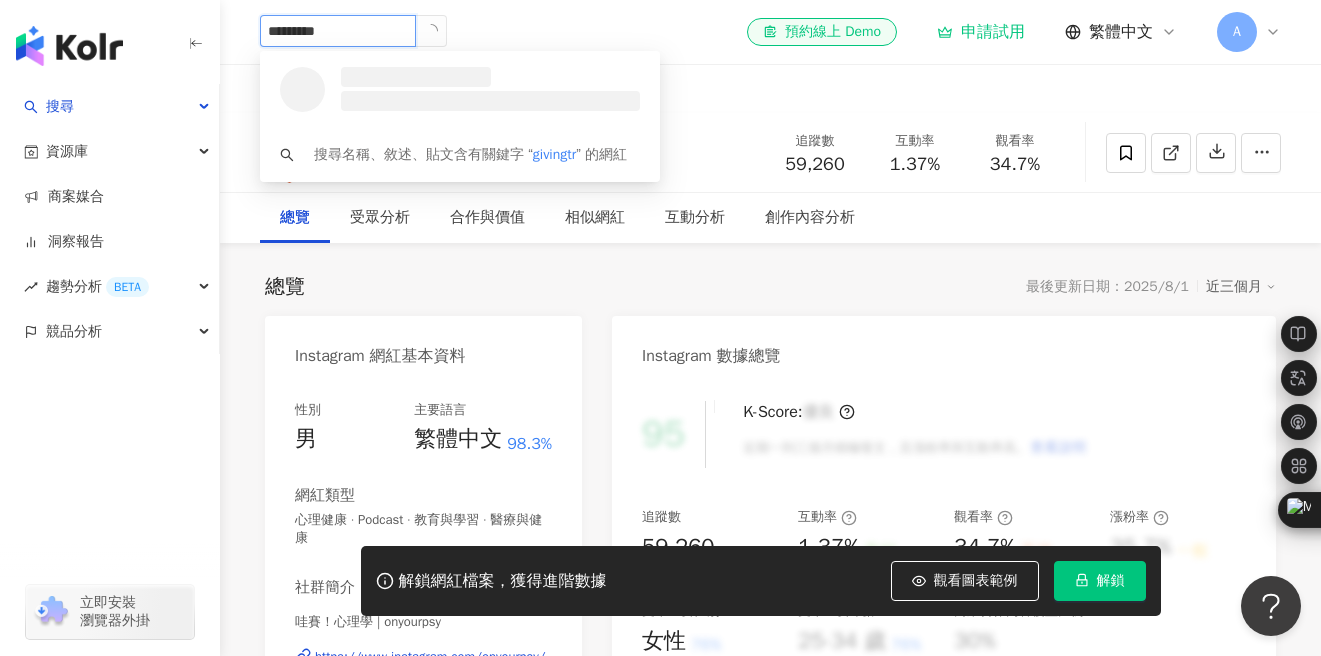 type on "**********" 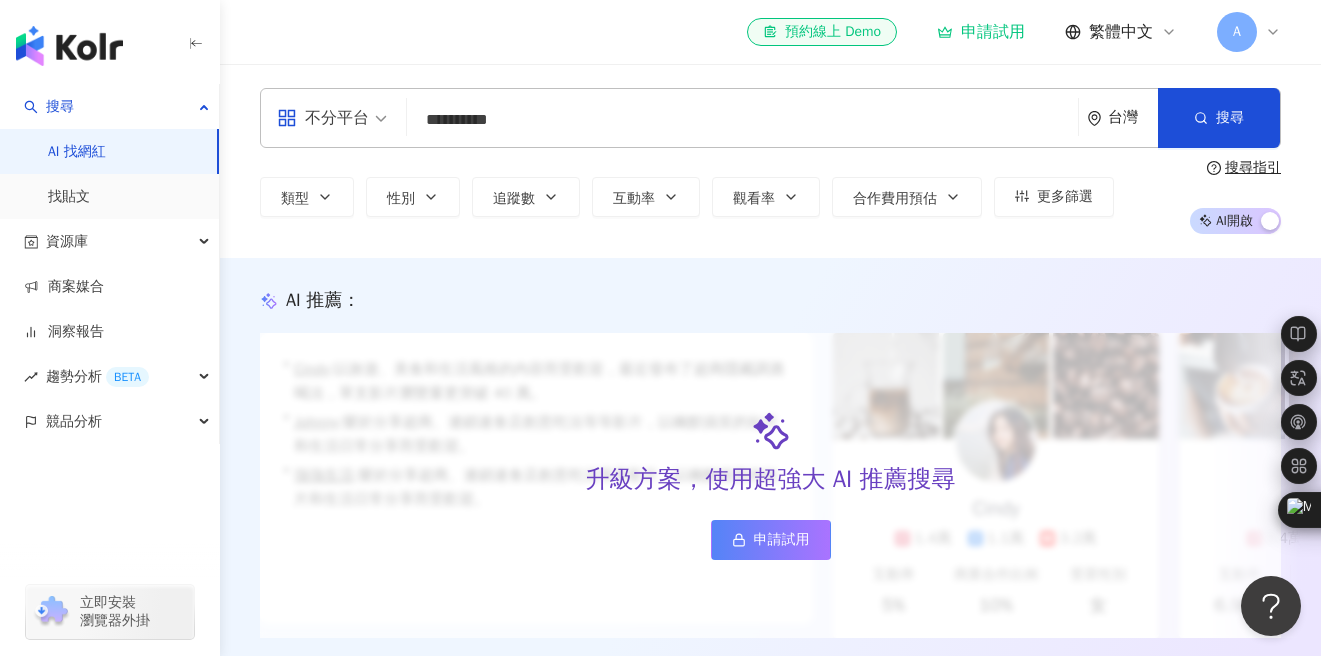 click on "**********" at bounding box center (742, 120) 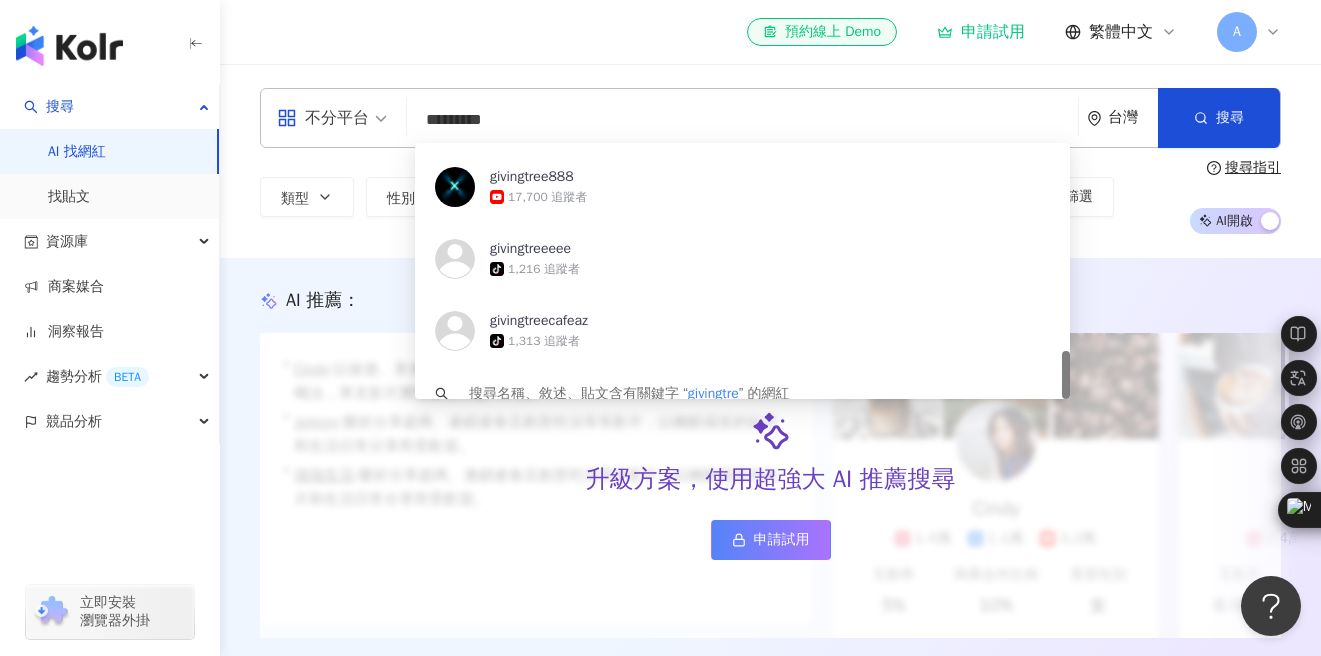 scroll, scrollTop: 1094, scrollLeft: 0, axis: vertical 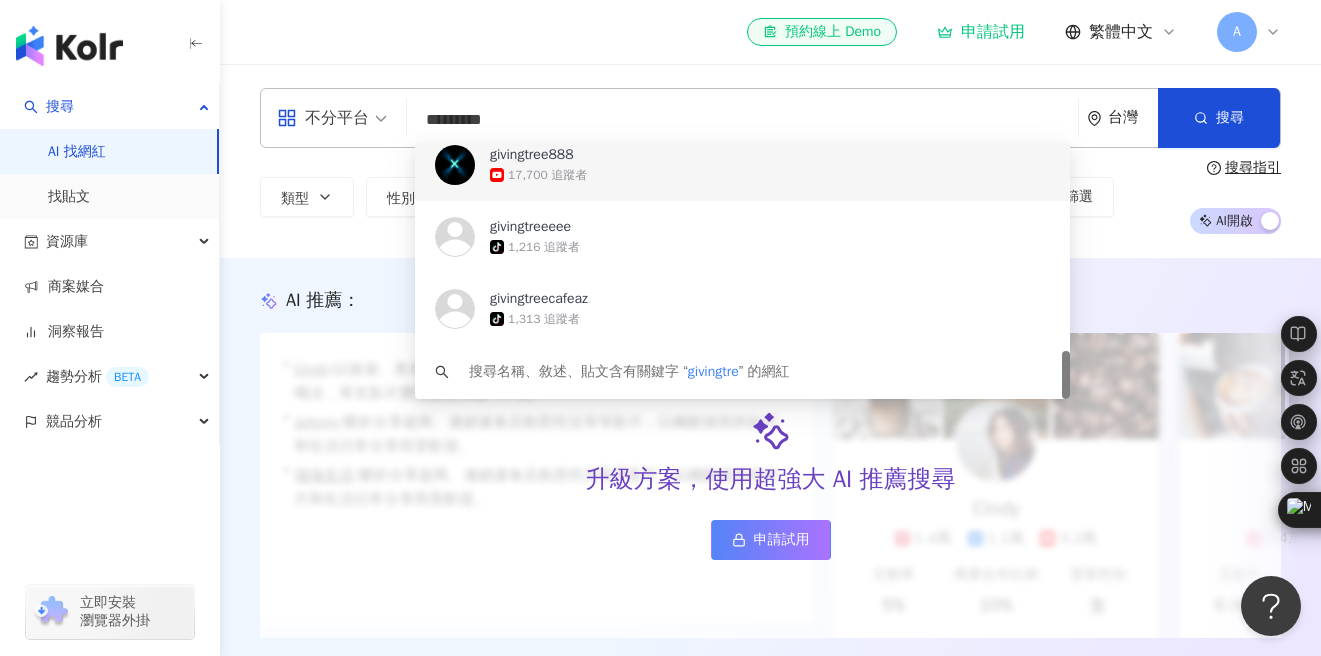 type on "*********" 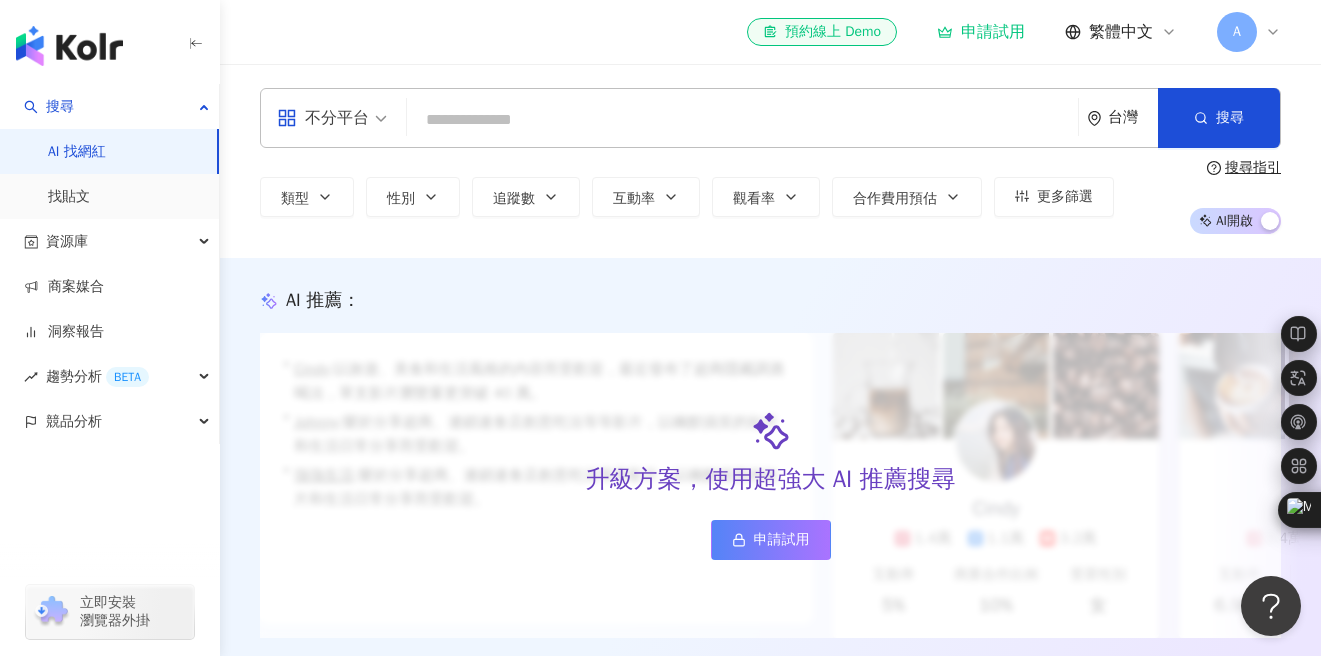 paste on "**********" 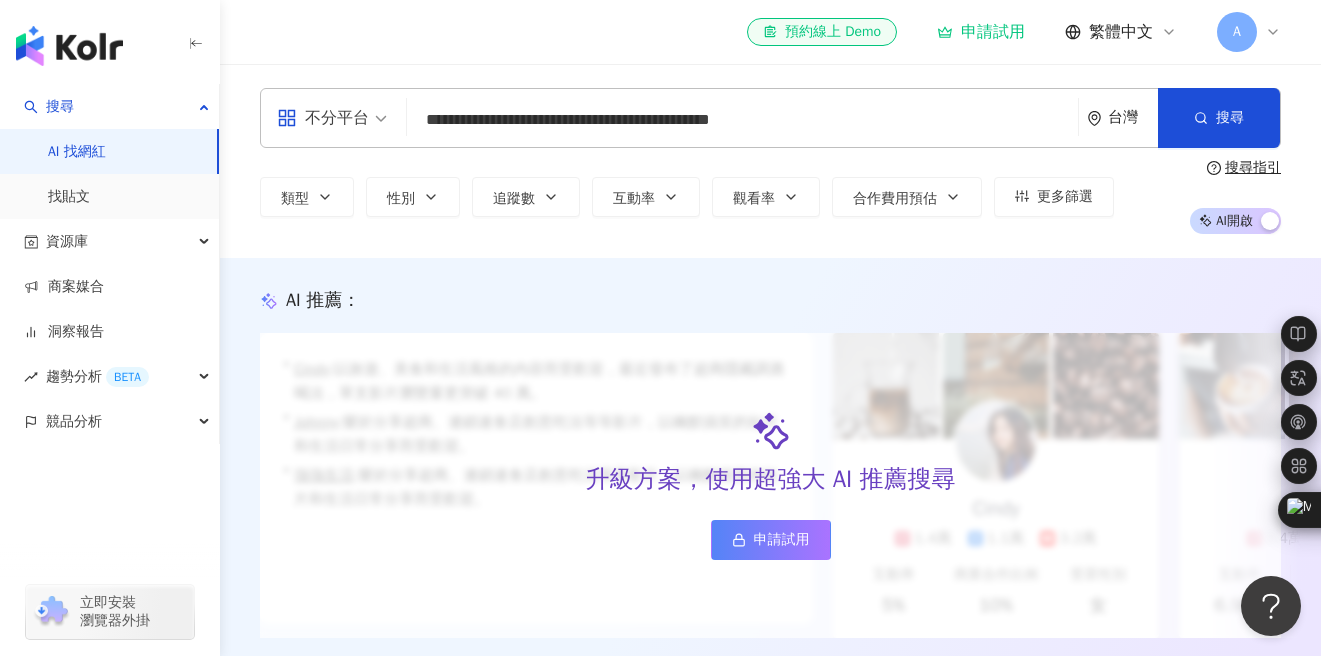 scroll, scrollTop: 0, scrollLeft: 0, axis: both 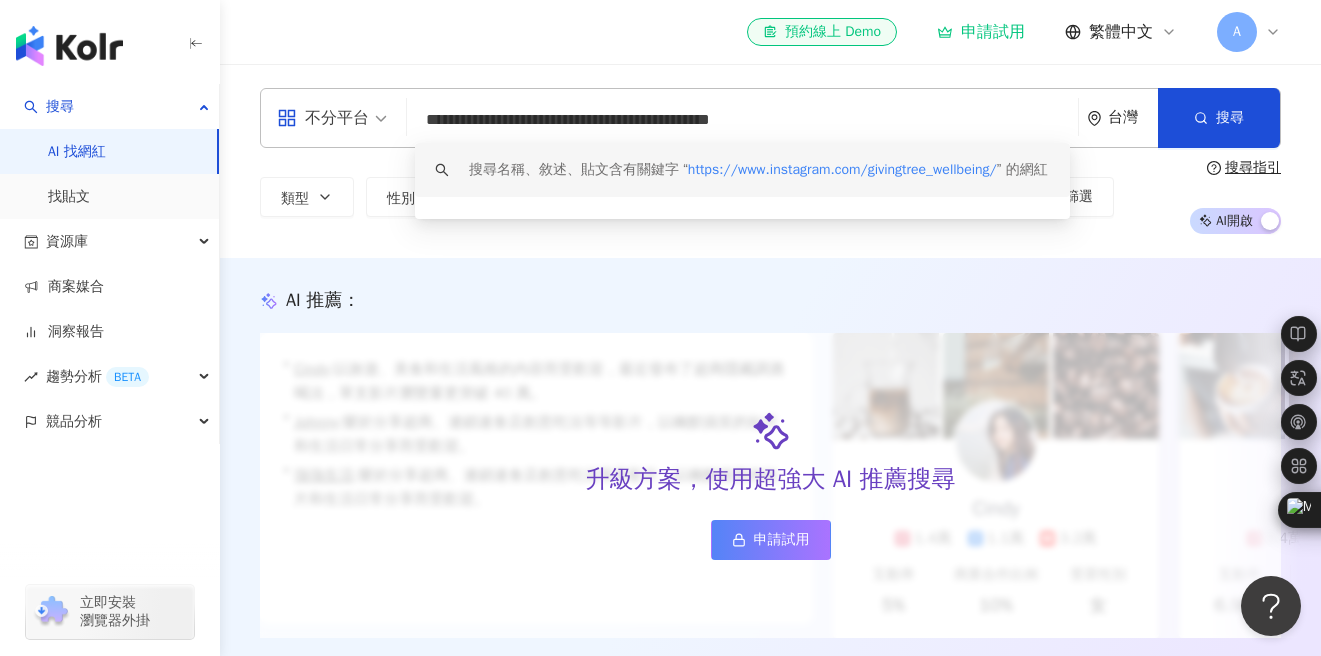 click on "https://www.instagram.com/givingtree_wellbeing/" at bounding box center (842, 169) 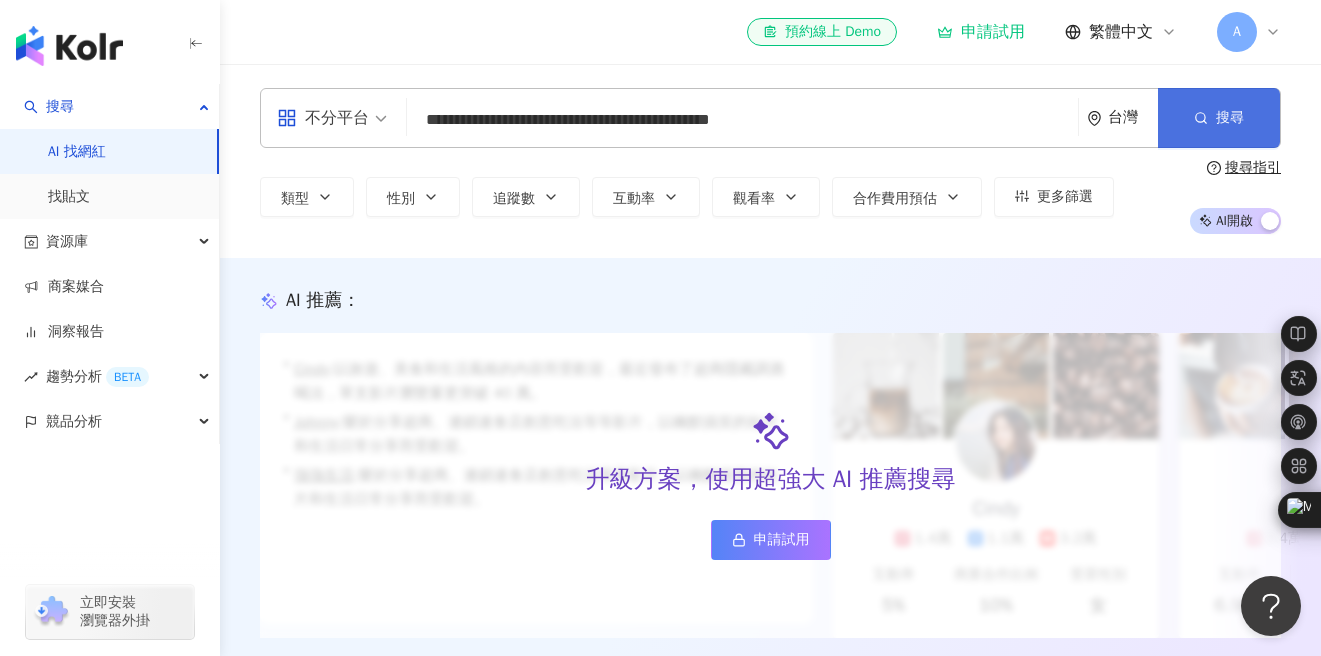 click on "搜尋" at bounding box center [1219, 118] 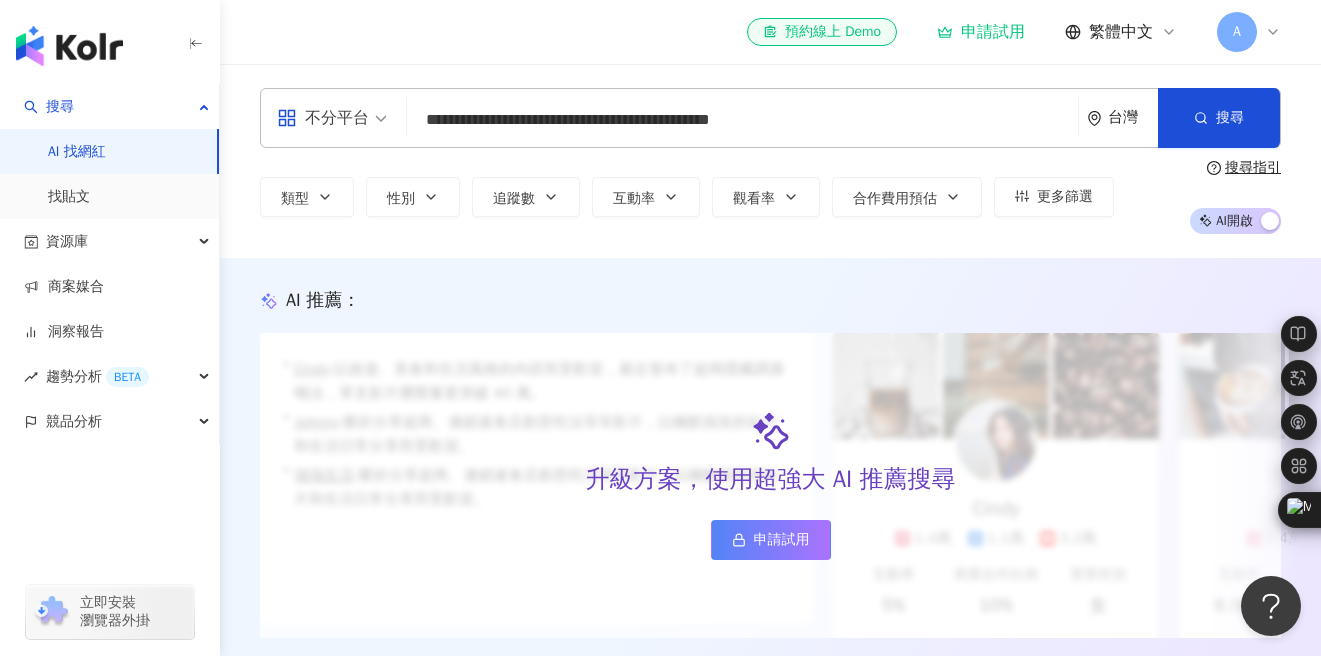 click on "不分平台" at bounding box center [332, 118] 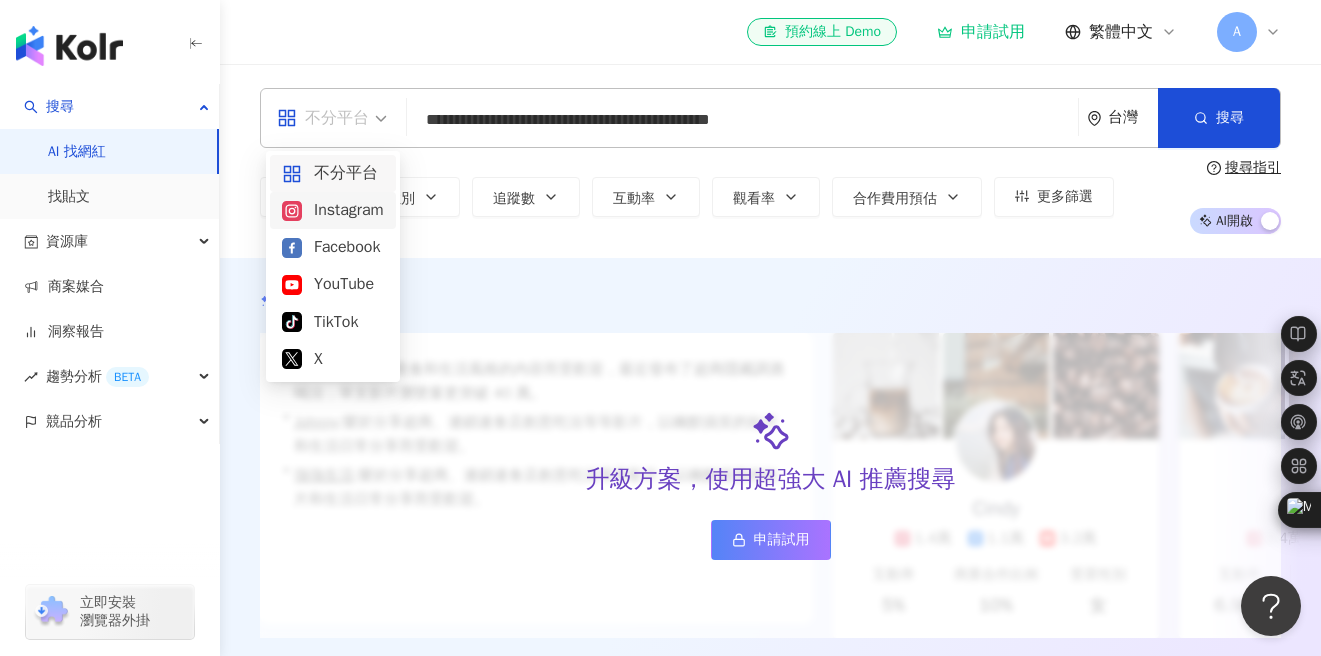 click on "Instagram" at bounding box center (333, 210) 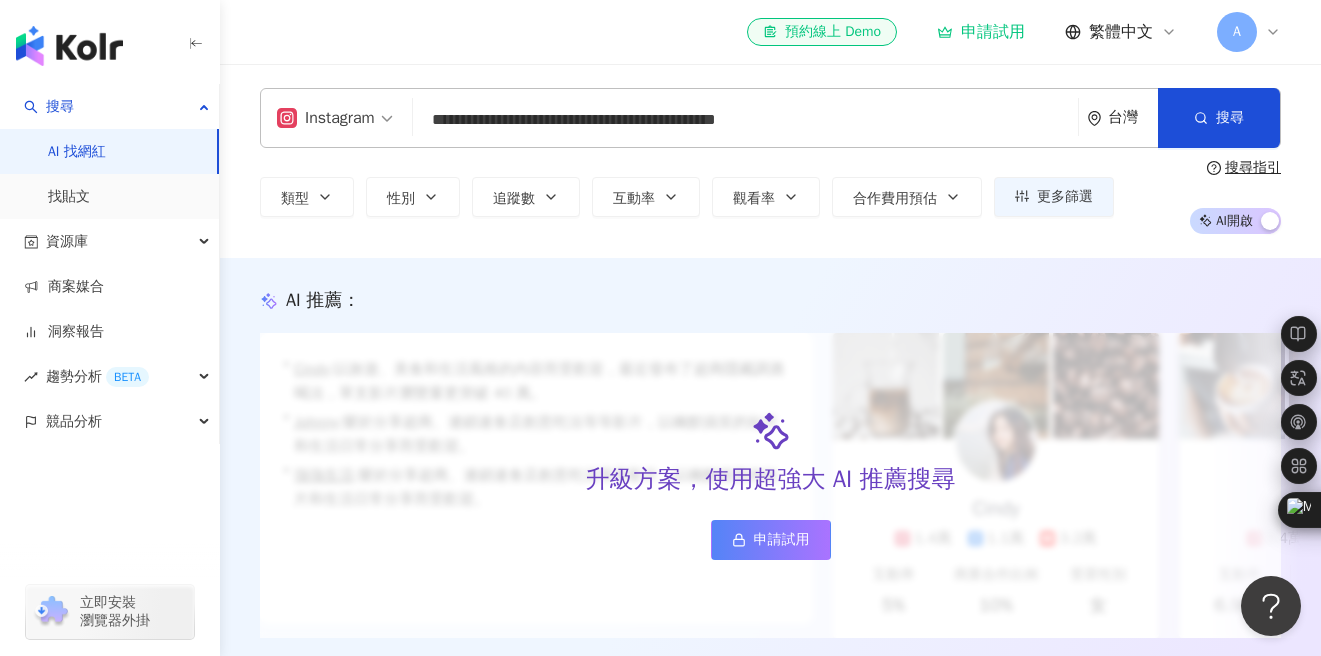 click on "**********" at bounding box center (745, 120) 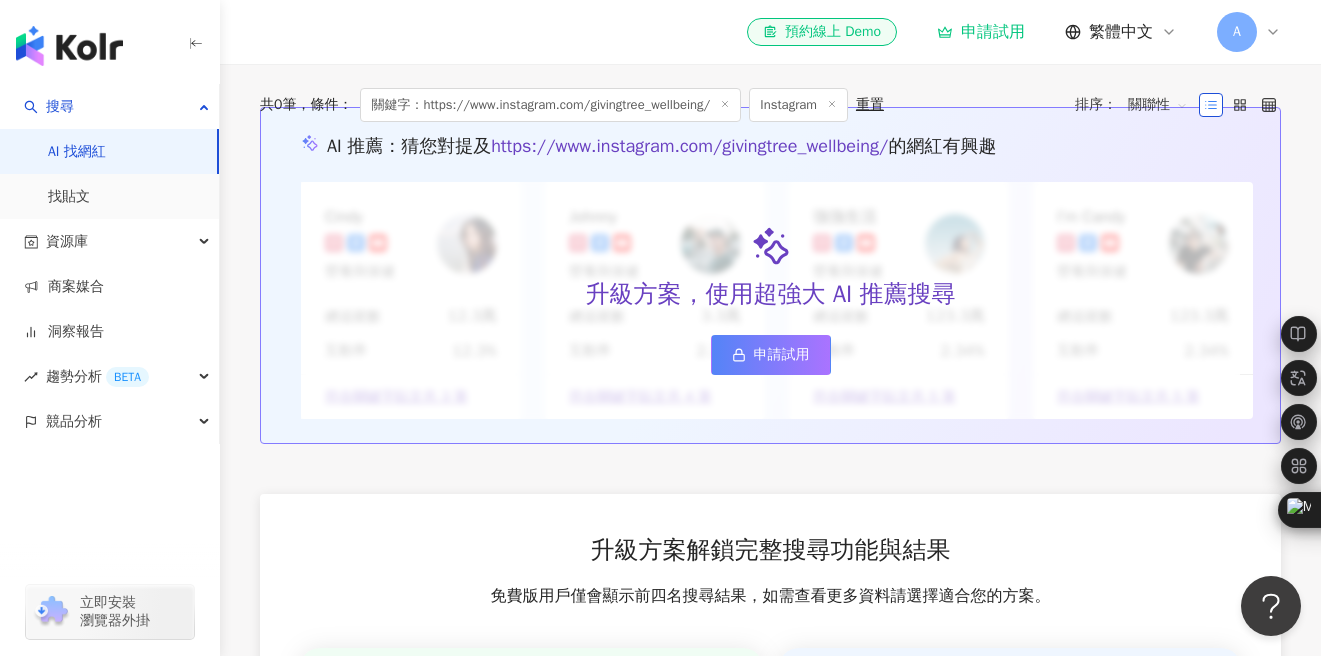 scroll, scrollTop: 0, scrollLeft: 0, axis: both 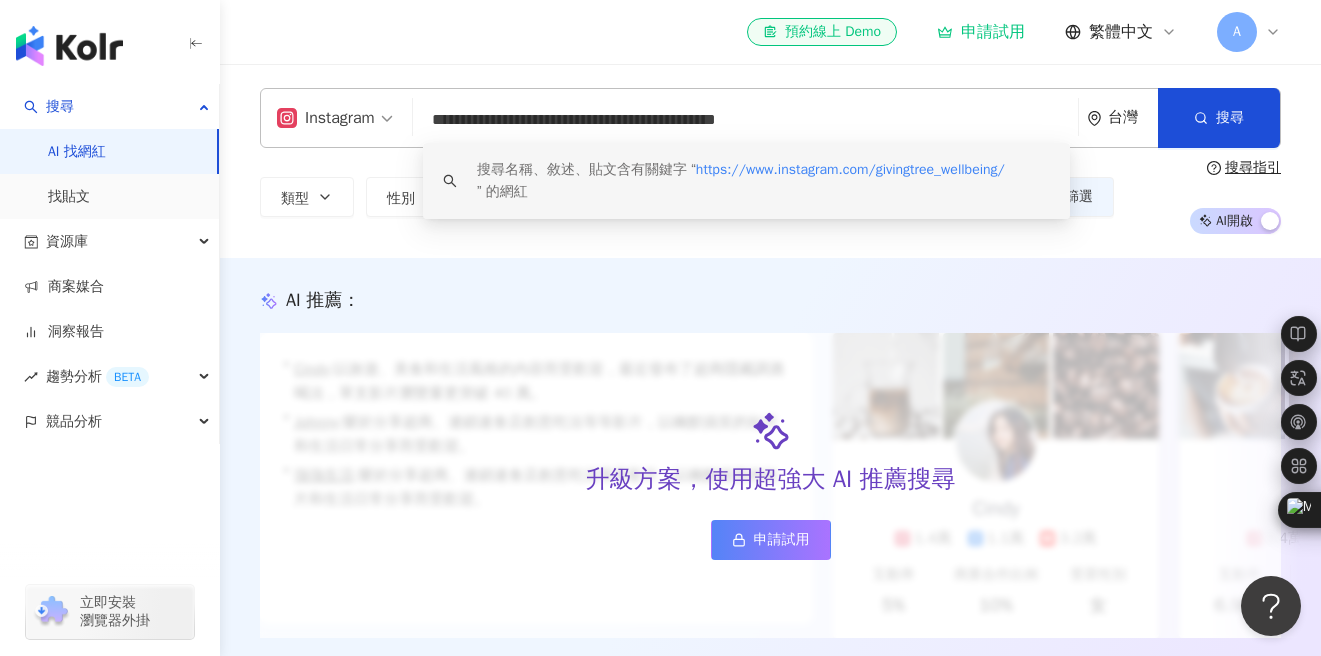 click on "**********" at bounding box center (745, 120) 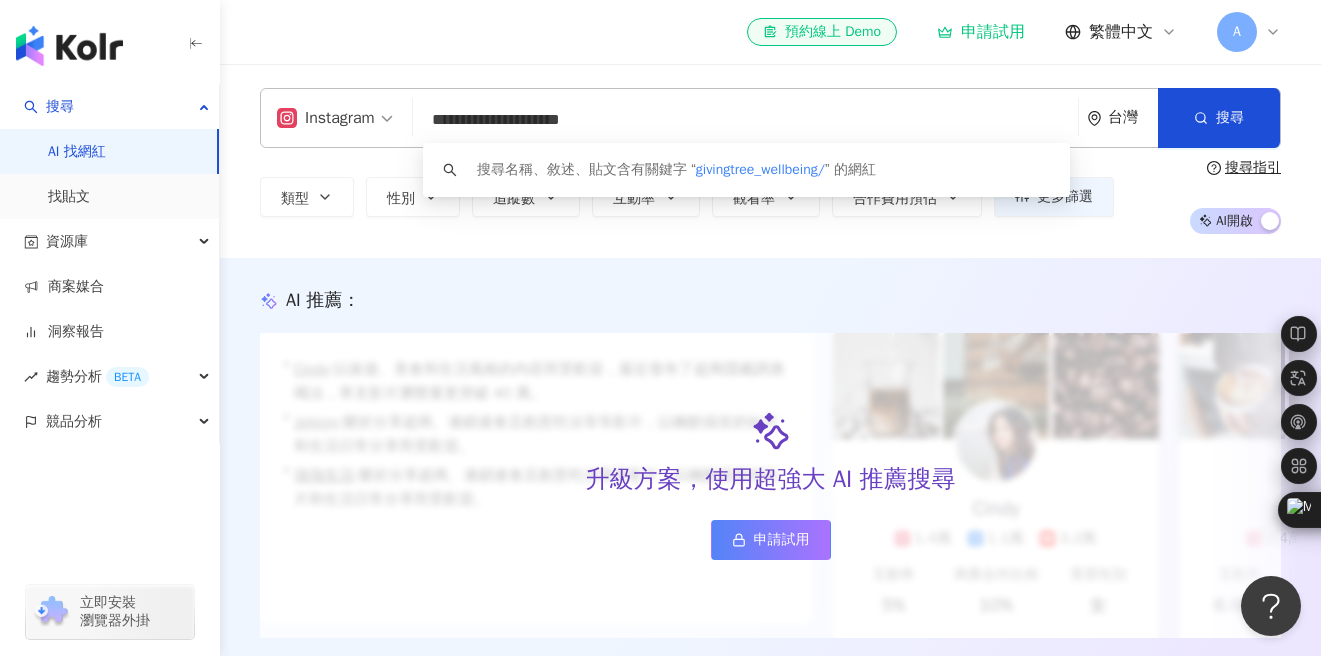 click on "**********" at bounding box center [745, 120] 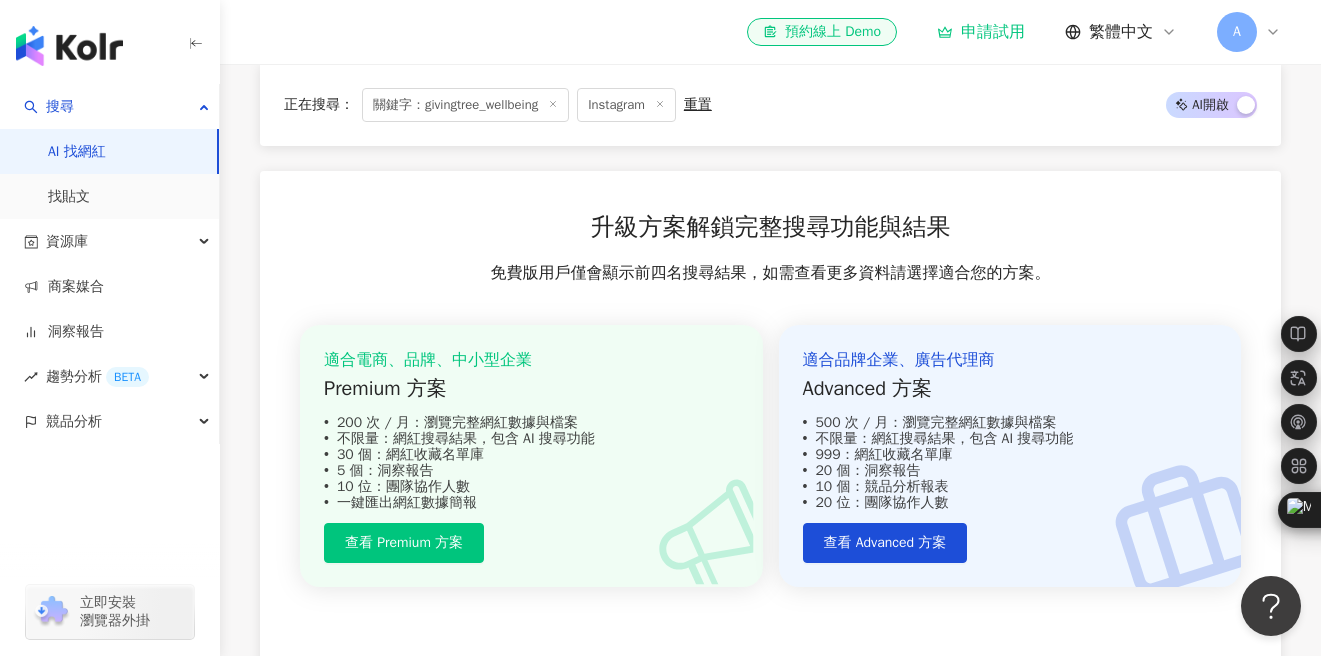 scroll, scrollTop: 0, scrollLeft: 0, axis: both 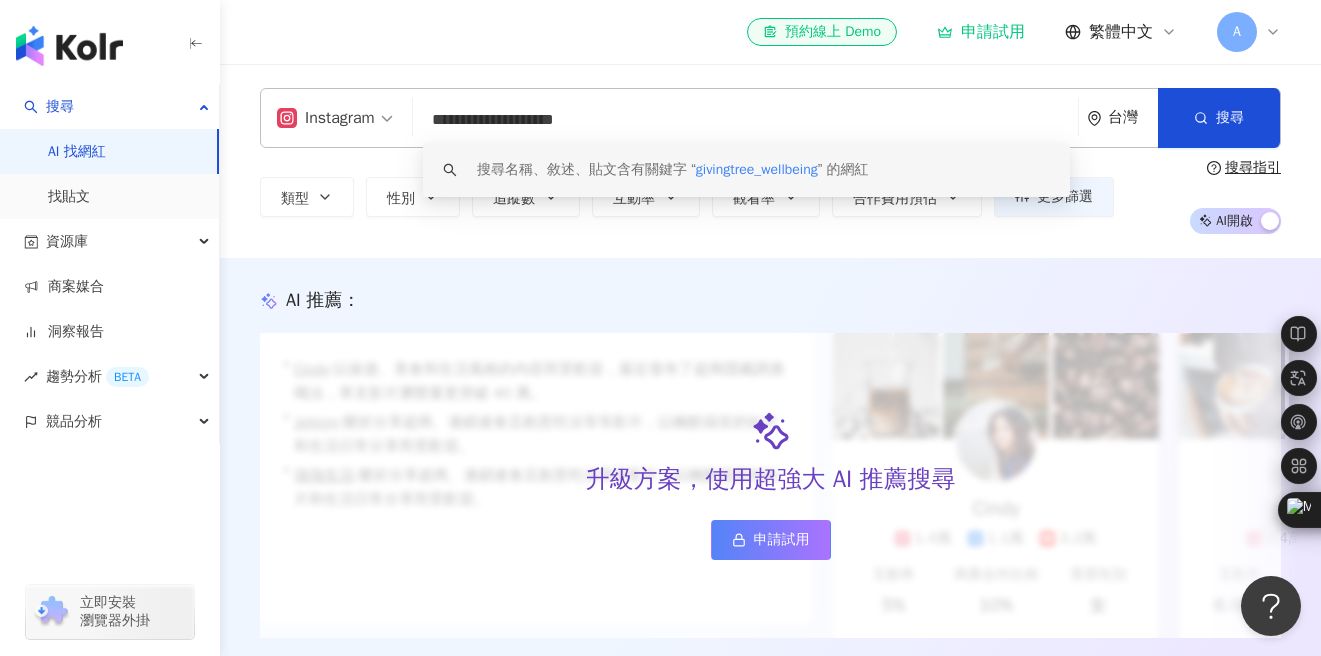 drag, startPoint x: 606, startPoint y: 118, endPoint x: 312, endPoint y: 118, distance: 294 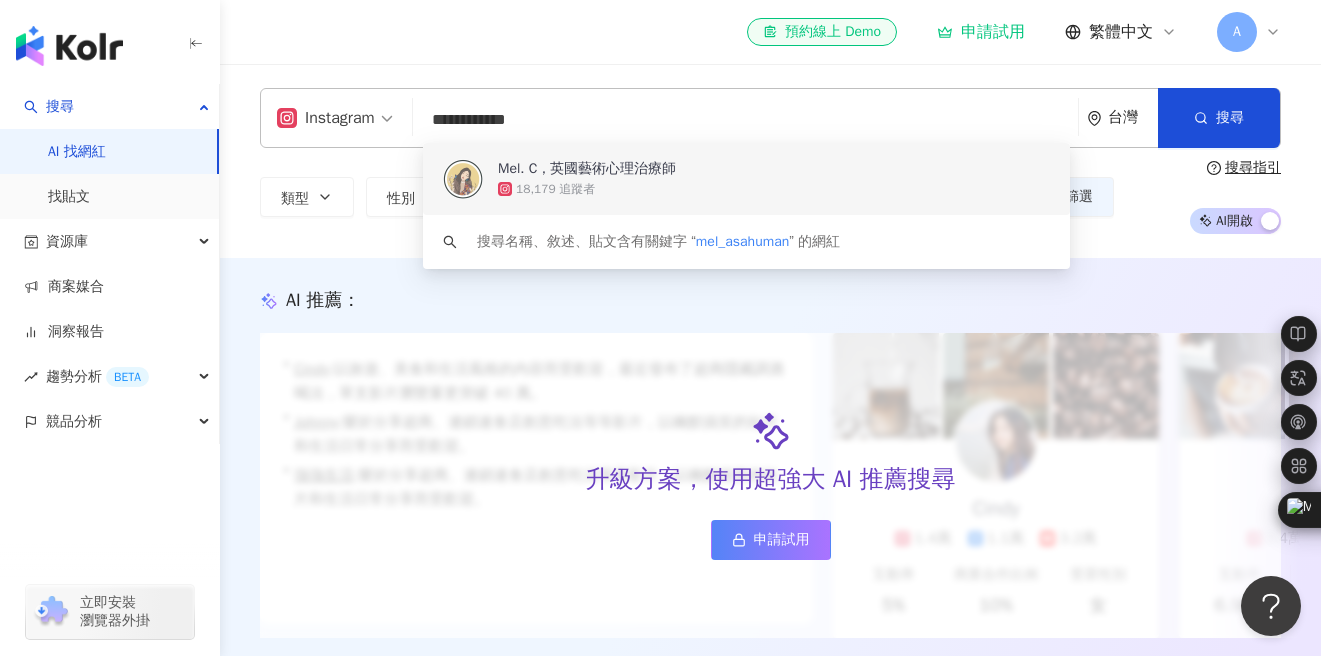 click on "18,179   追蹤者" at bounding box center (774, 189) 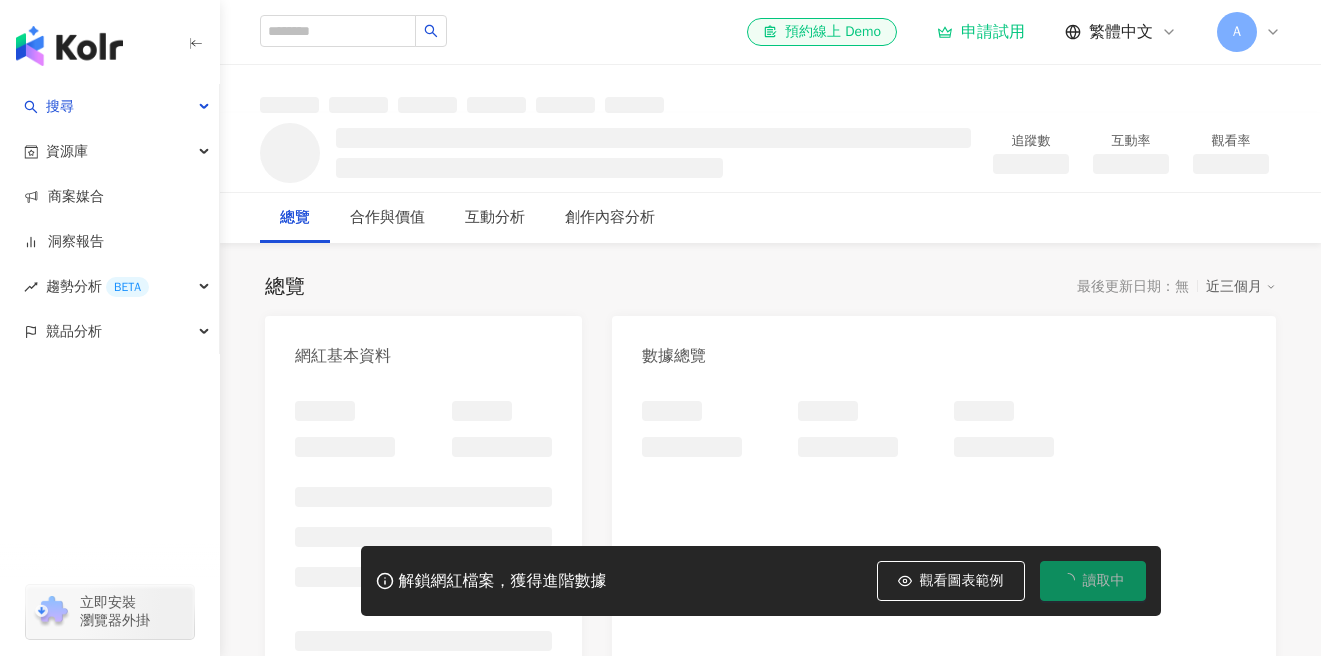scroll, scrollTop: 0, scrollLeft: 0, axis: both 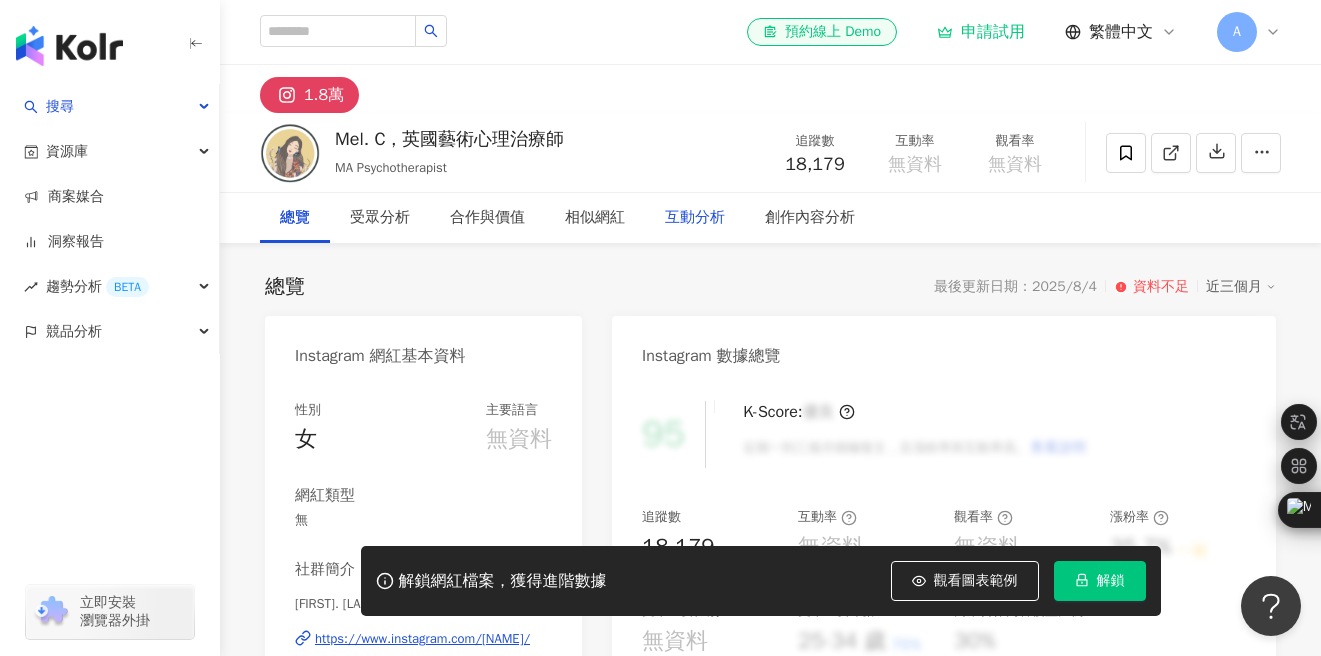 click on "互動分析" at bounding box center [695, 218] 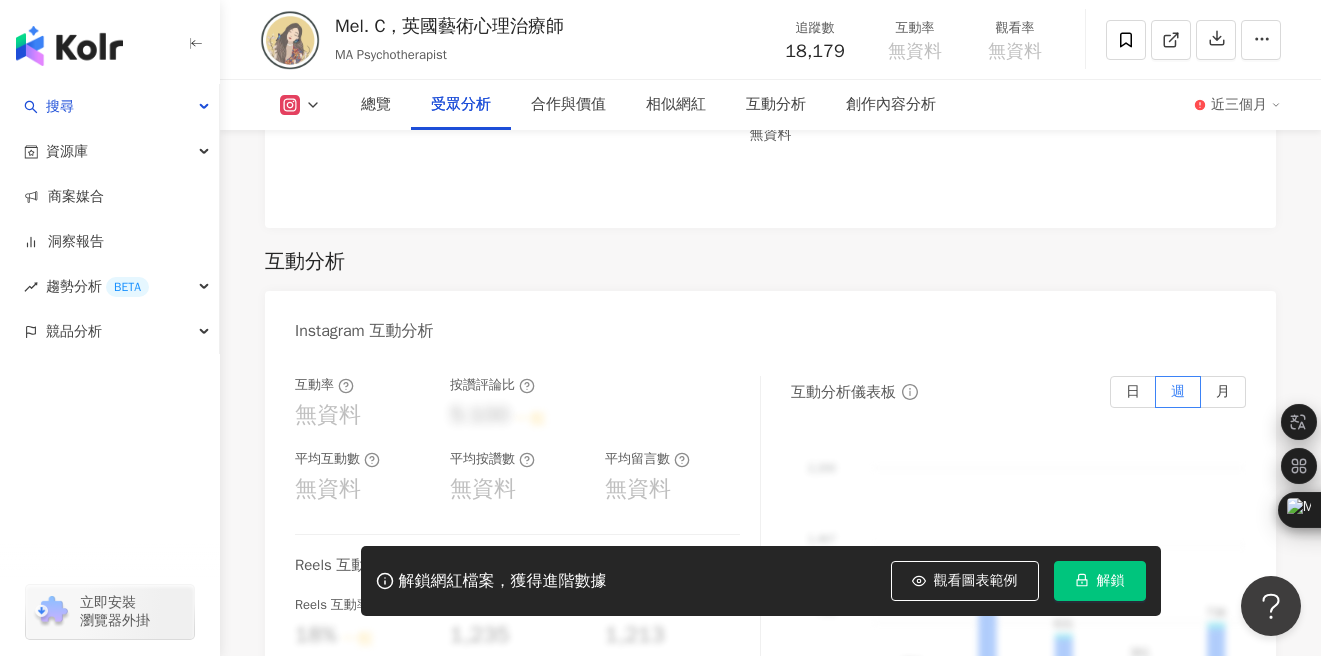 scroll, scrollTop: 2611, scrollLeft: 0, axis: vertical 